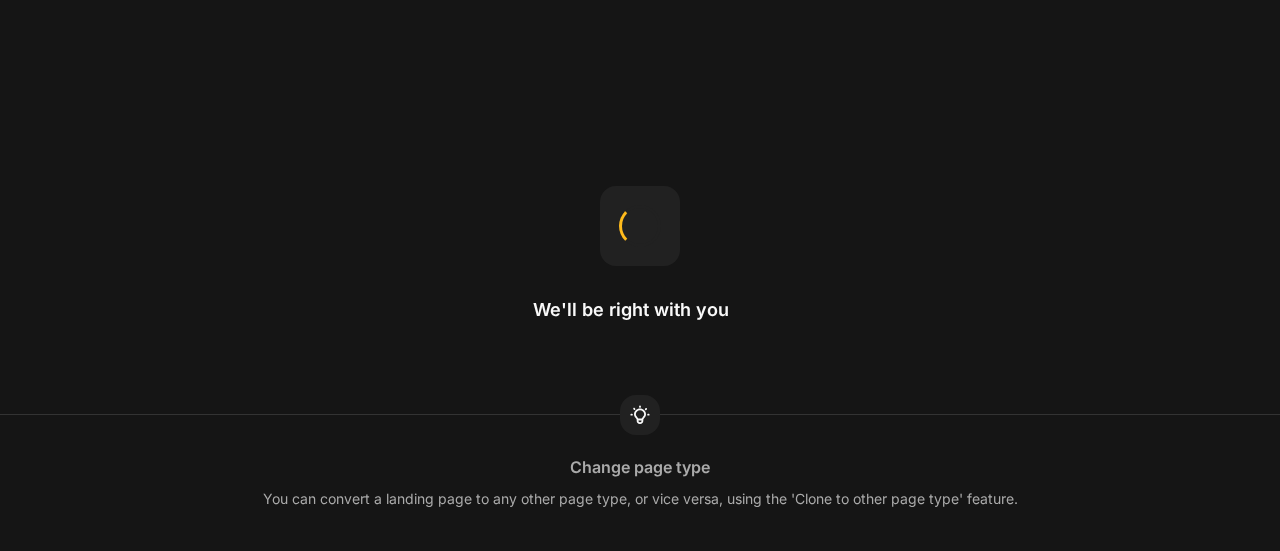 scroll, scrollTop: 0, scrollLeft: 0, axis: both 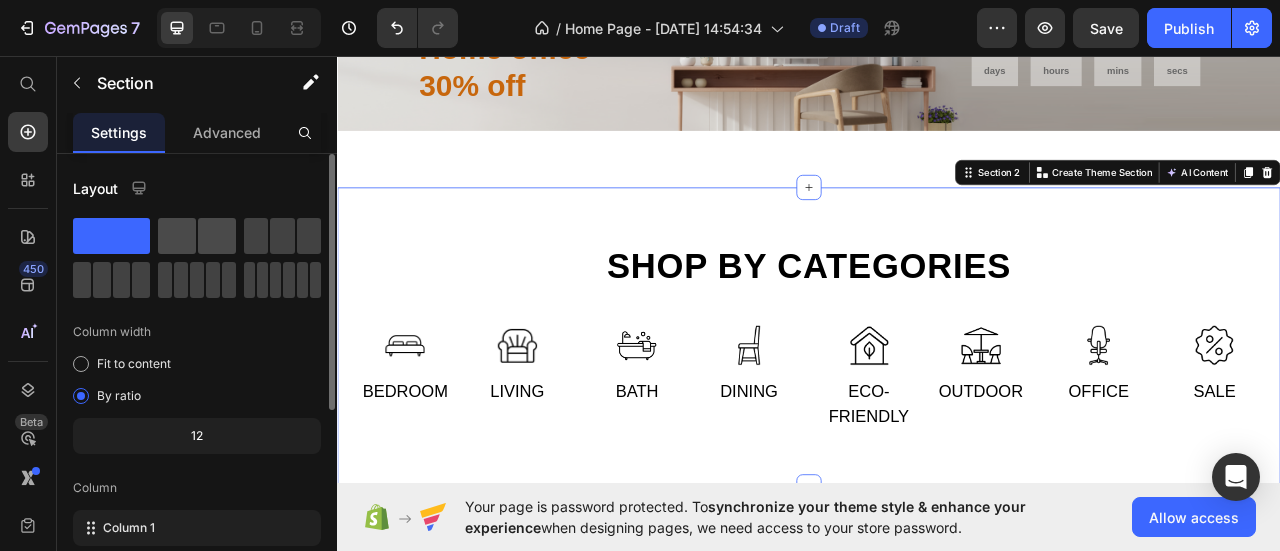 click 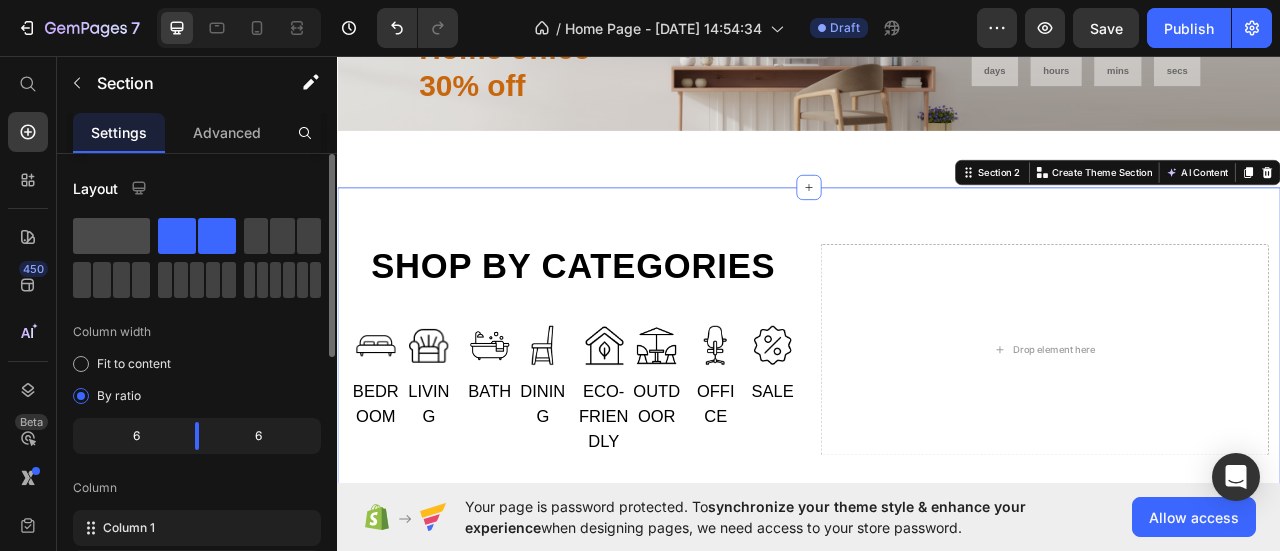 click 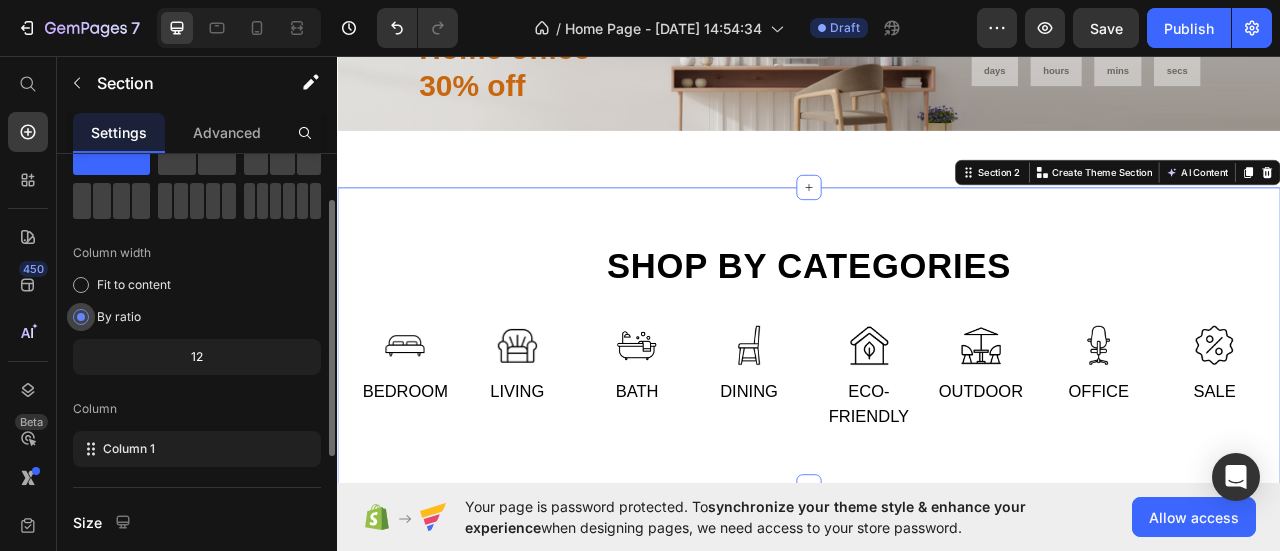 scroll, scrollTop: 80, scrollLeft: 0, axis: vertical 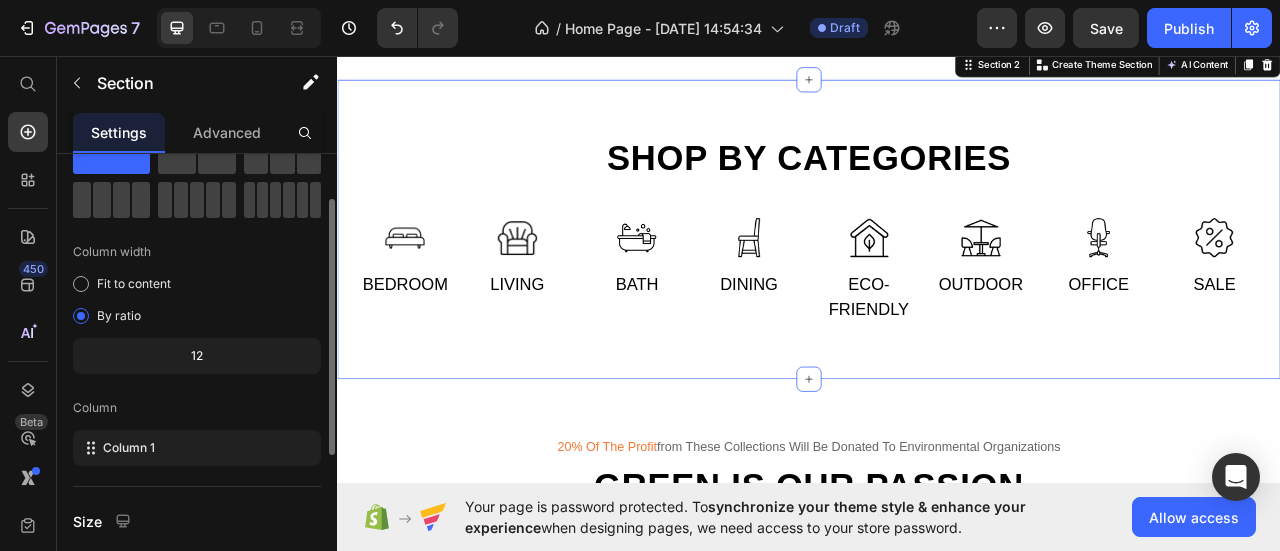 click on "12" 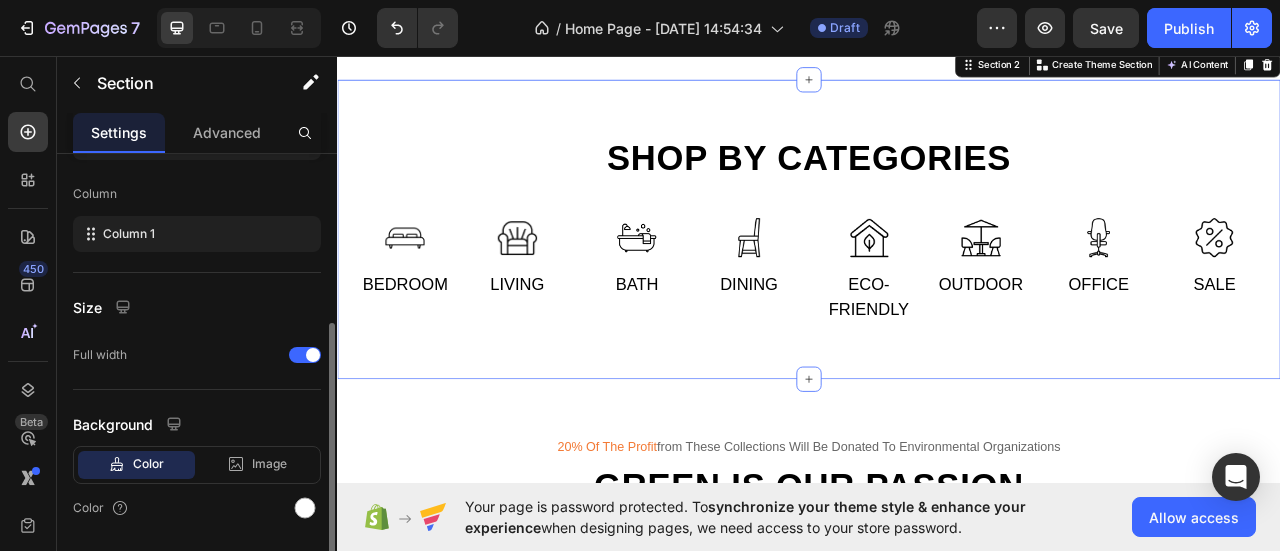 scroll, scrollTop: 294, scrollLeft: 0, axis: vertical 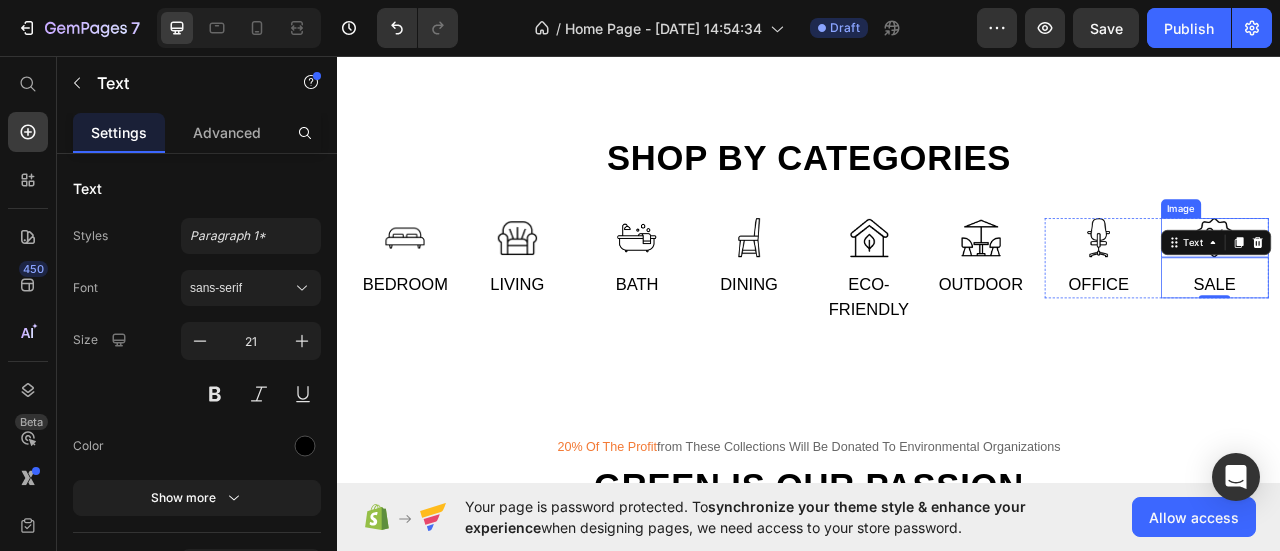 click at bounding box center [1454, 288] 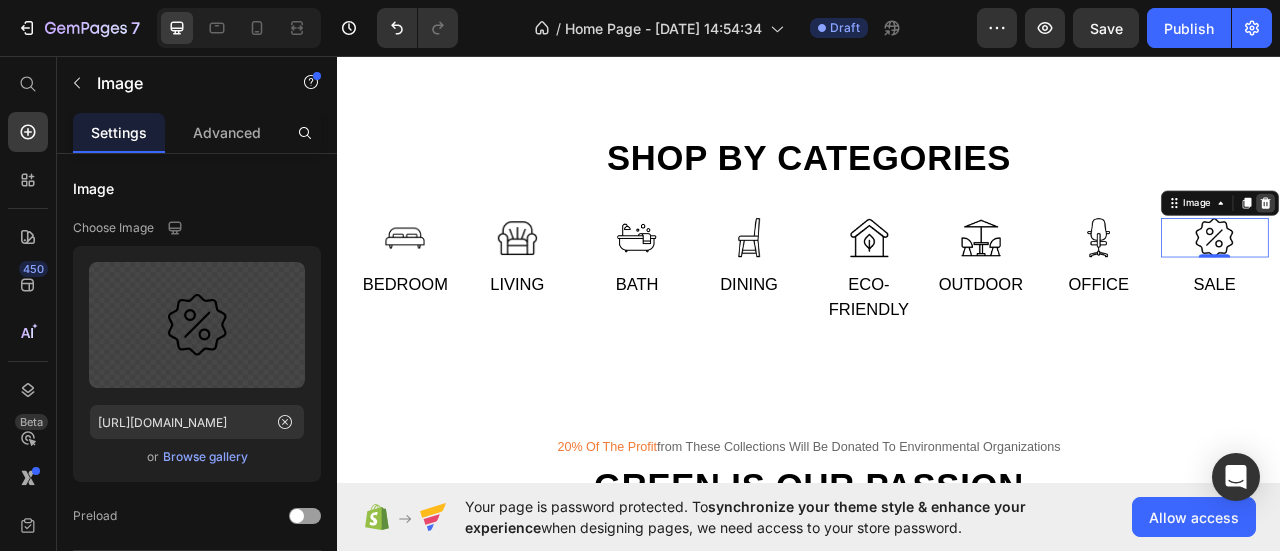 click 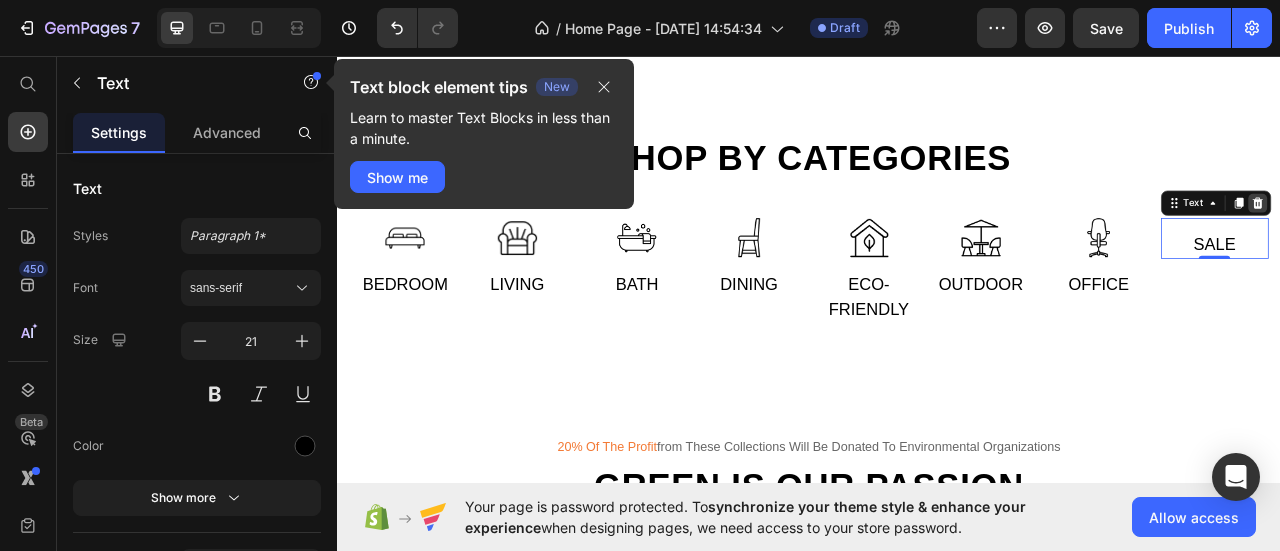 click 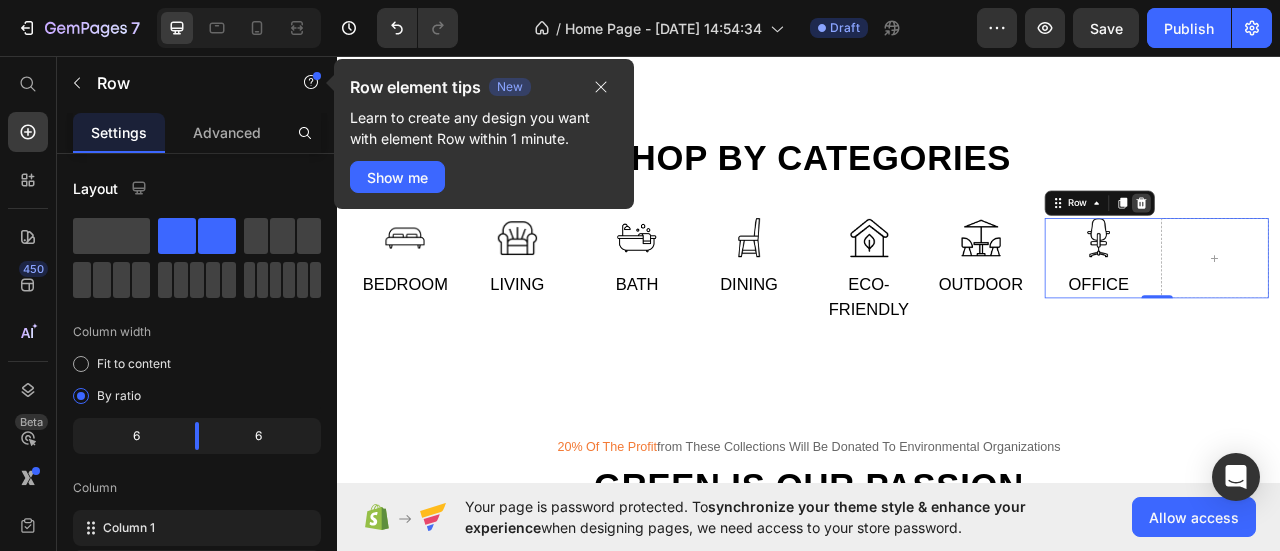 click 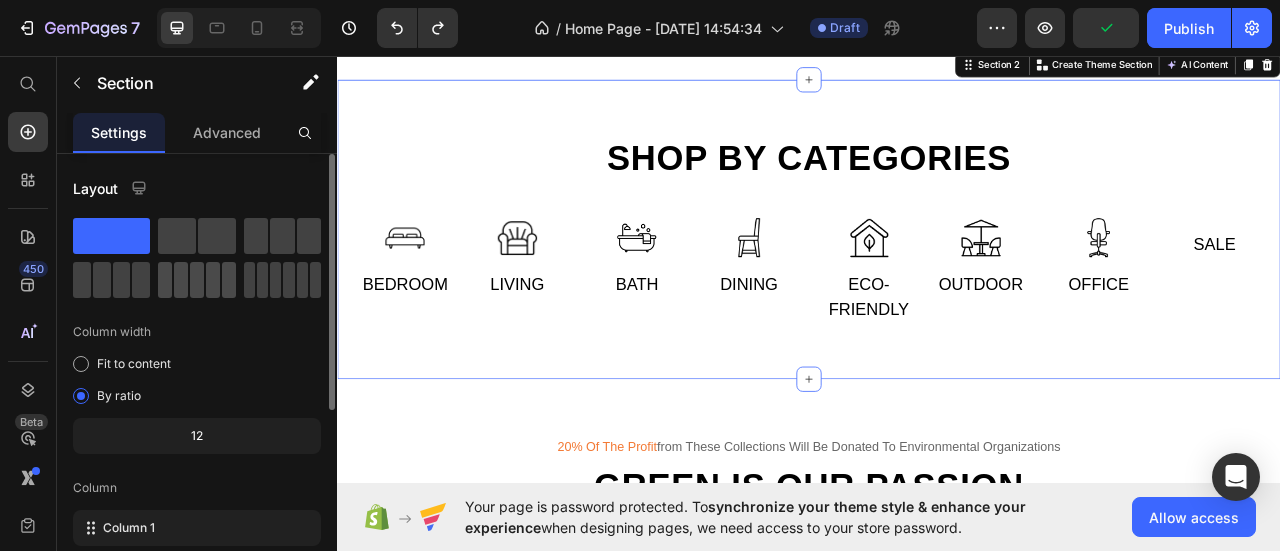 click 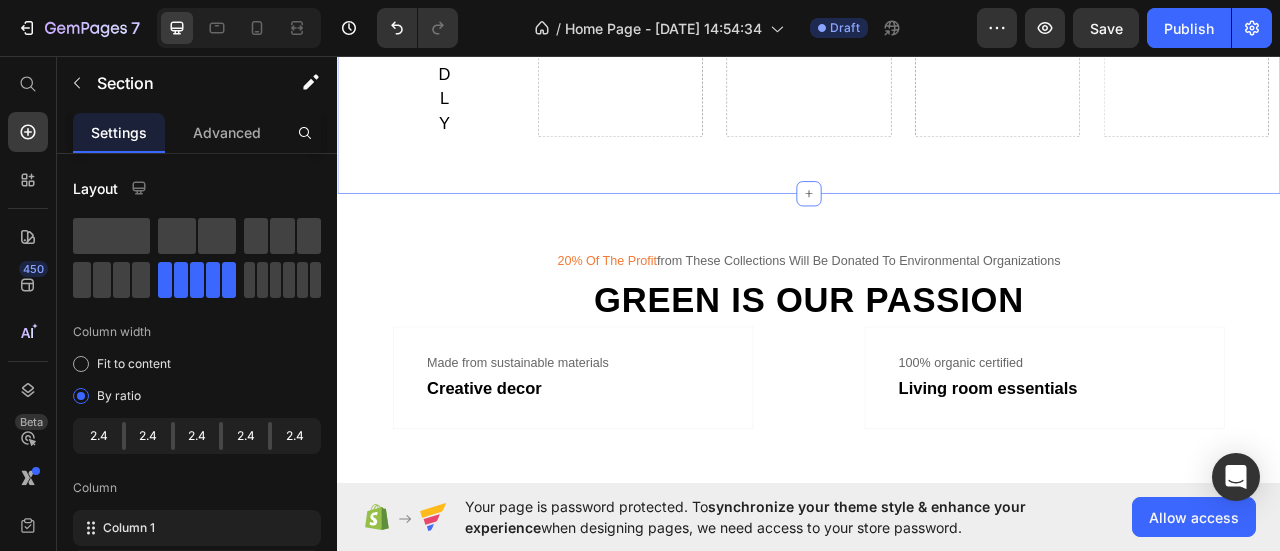 scroll, scrollTop: 1086, scrollLeft: 0, axis: vertical 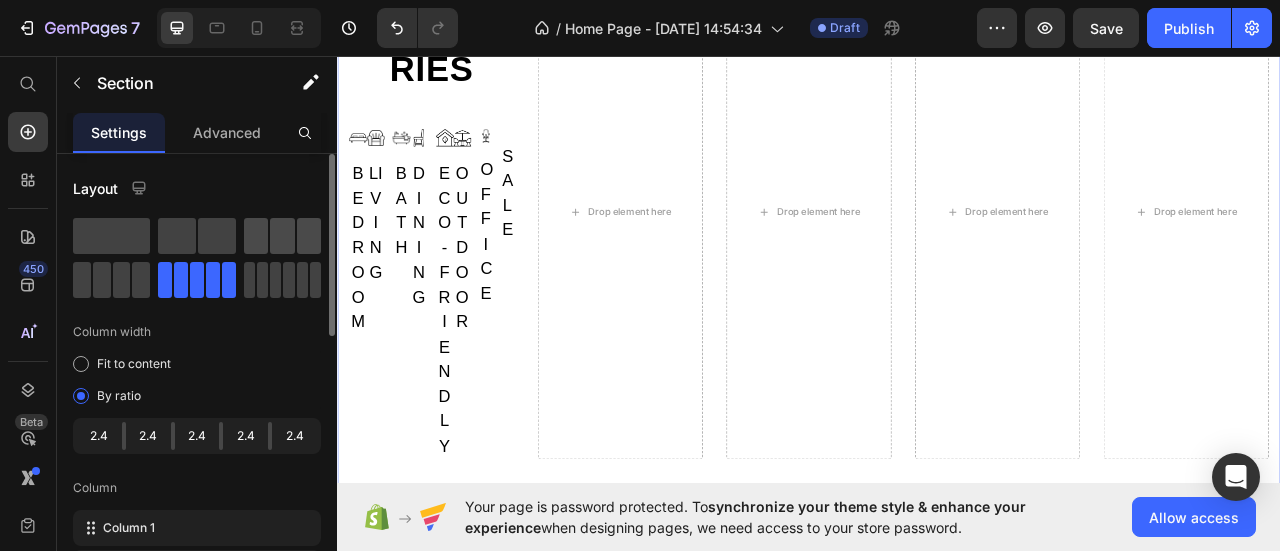 click 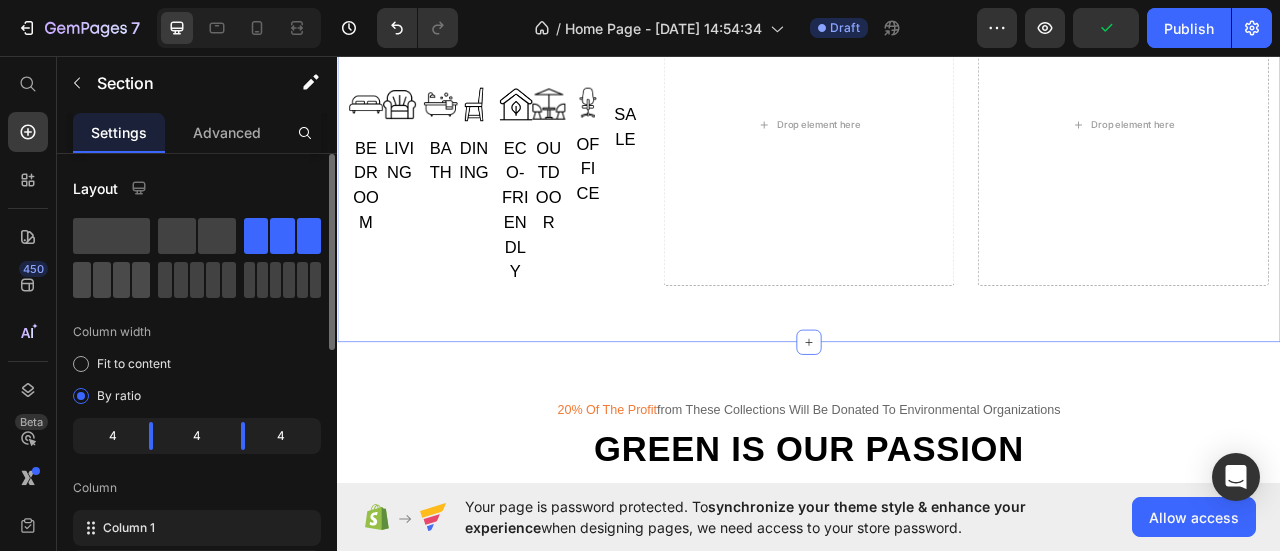 click 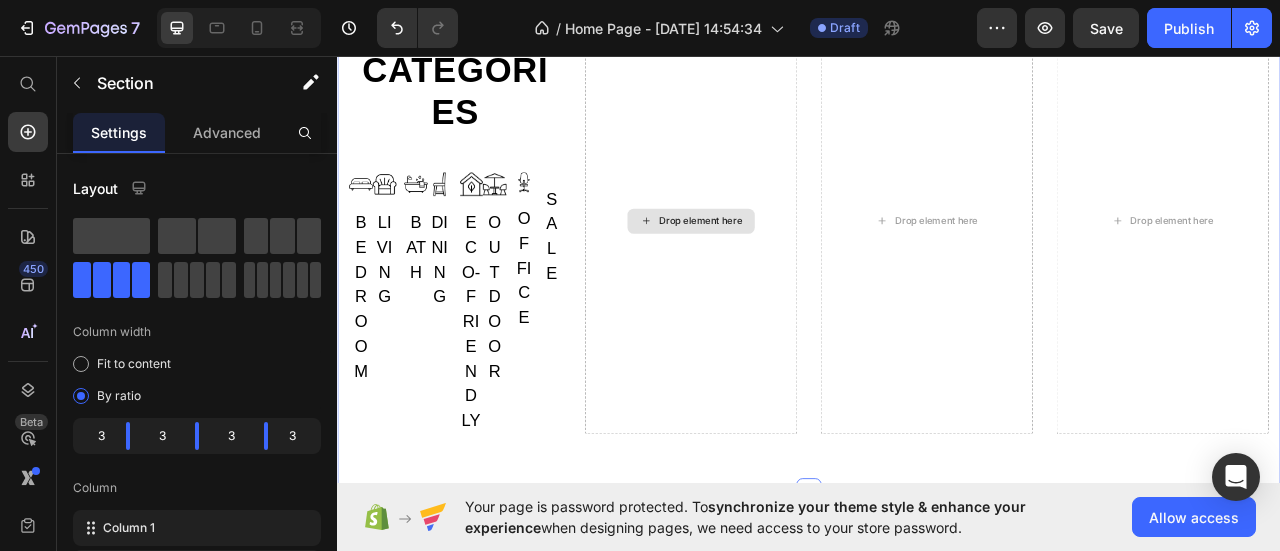 scroll, scrollTop: 1093, scrollLeft: 0, axis: vertical 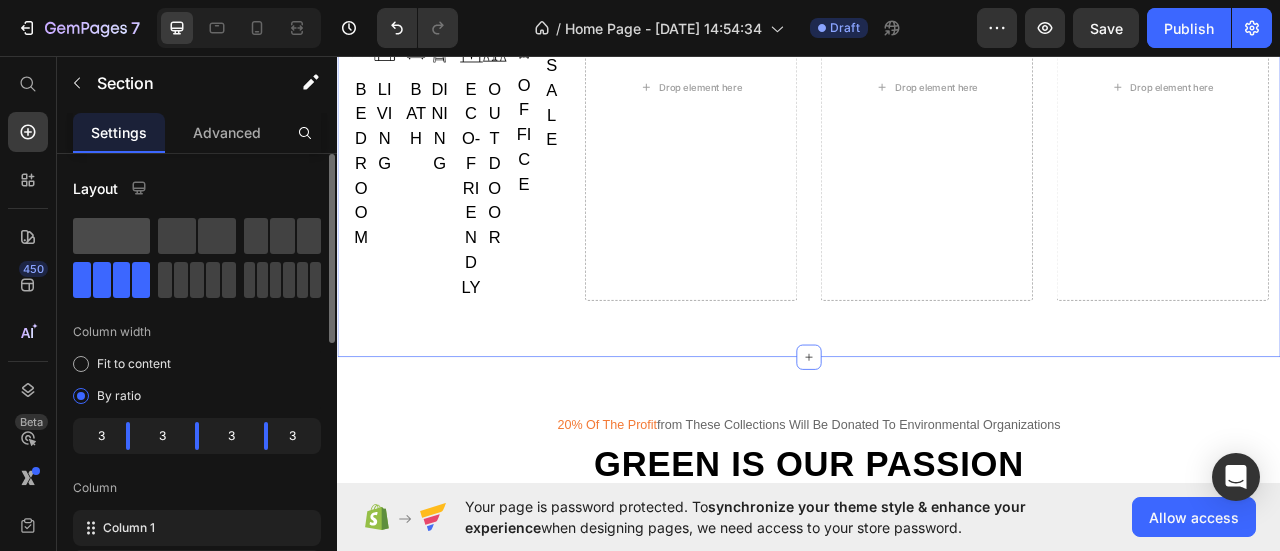 click 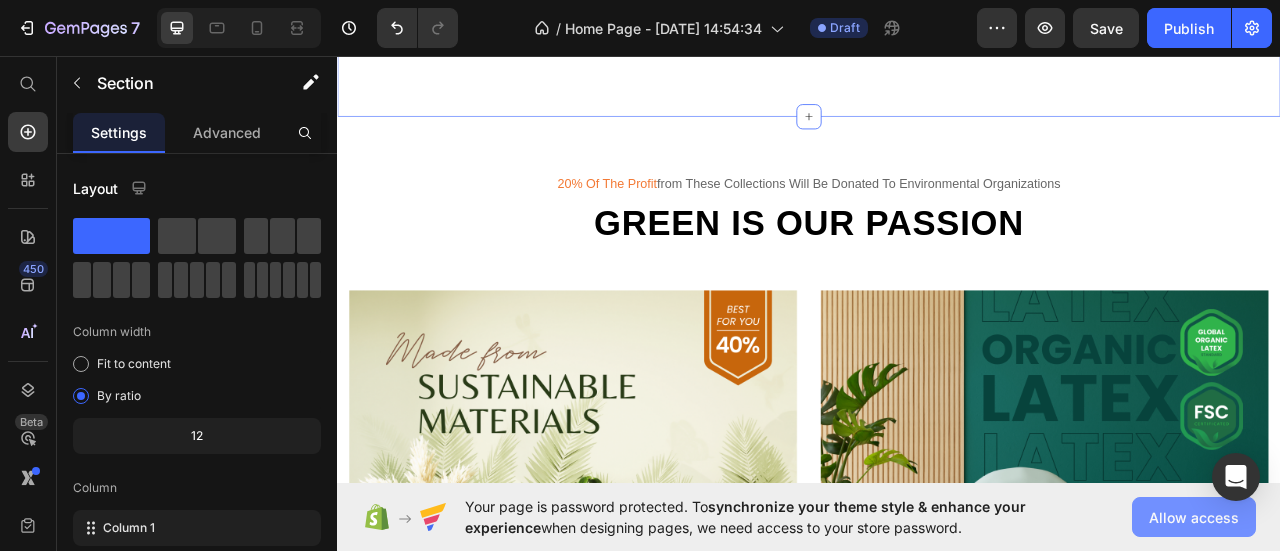 click on "Allow access" 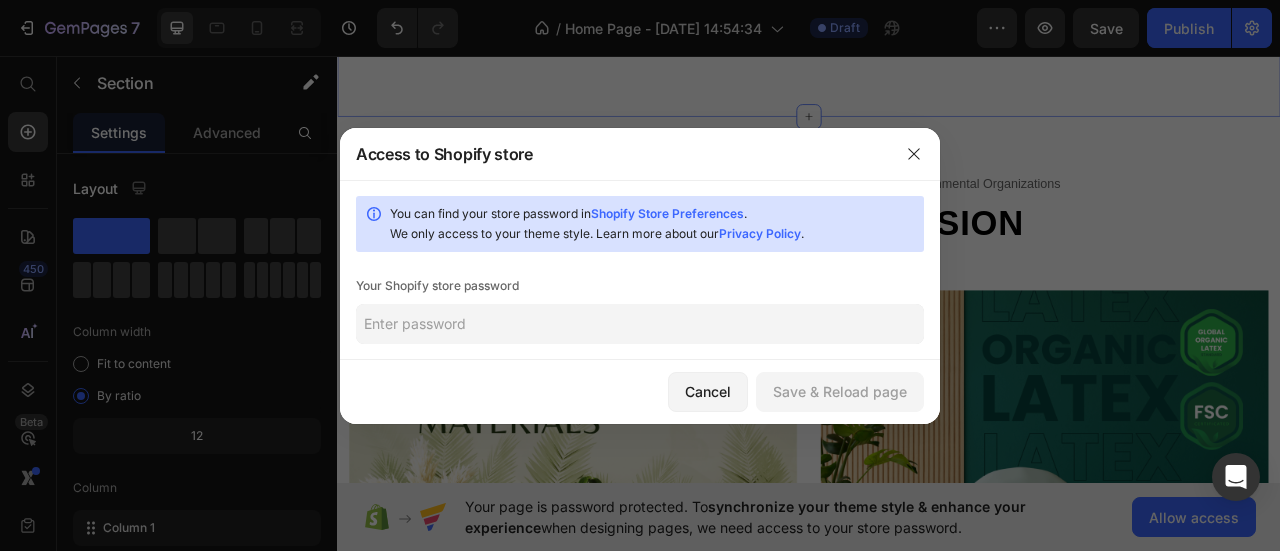 click 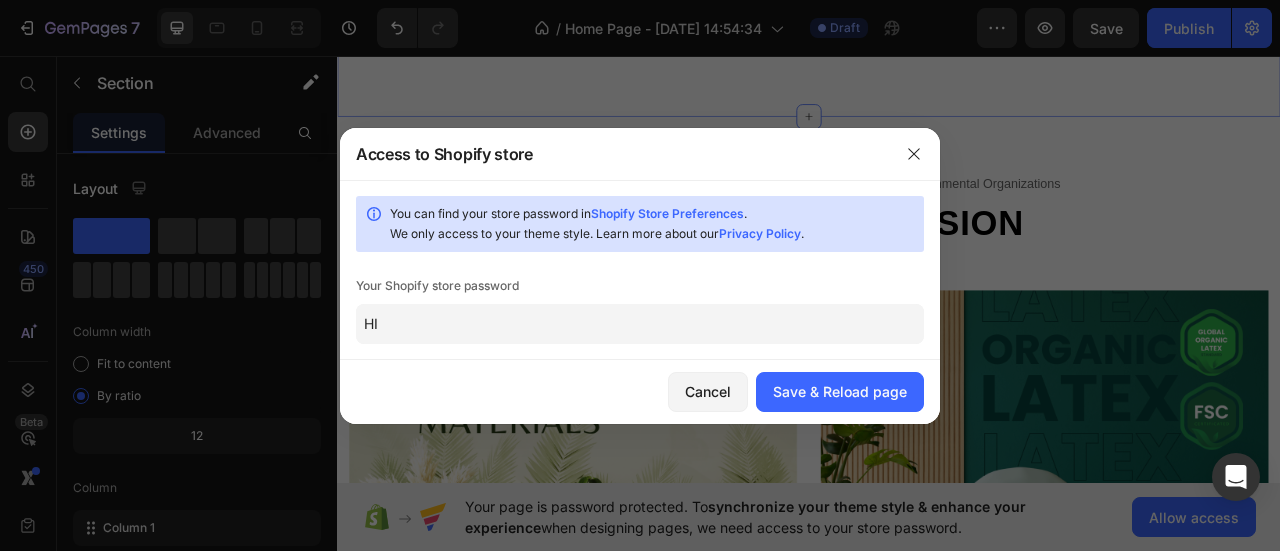 type on "H" 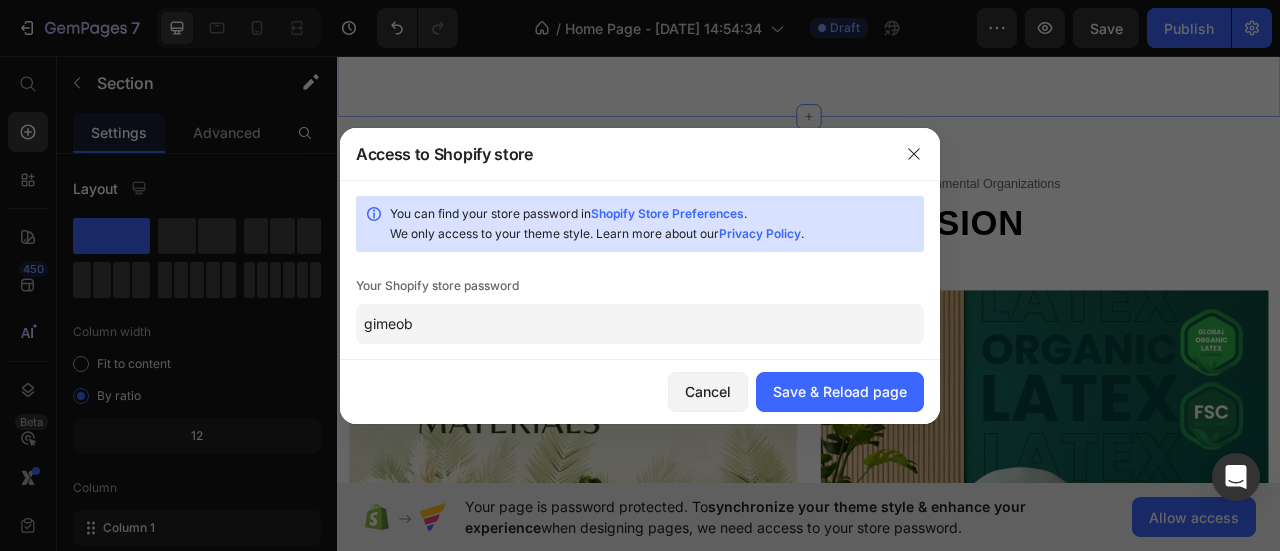 type on "gimeob" 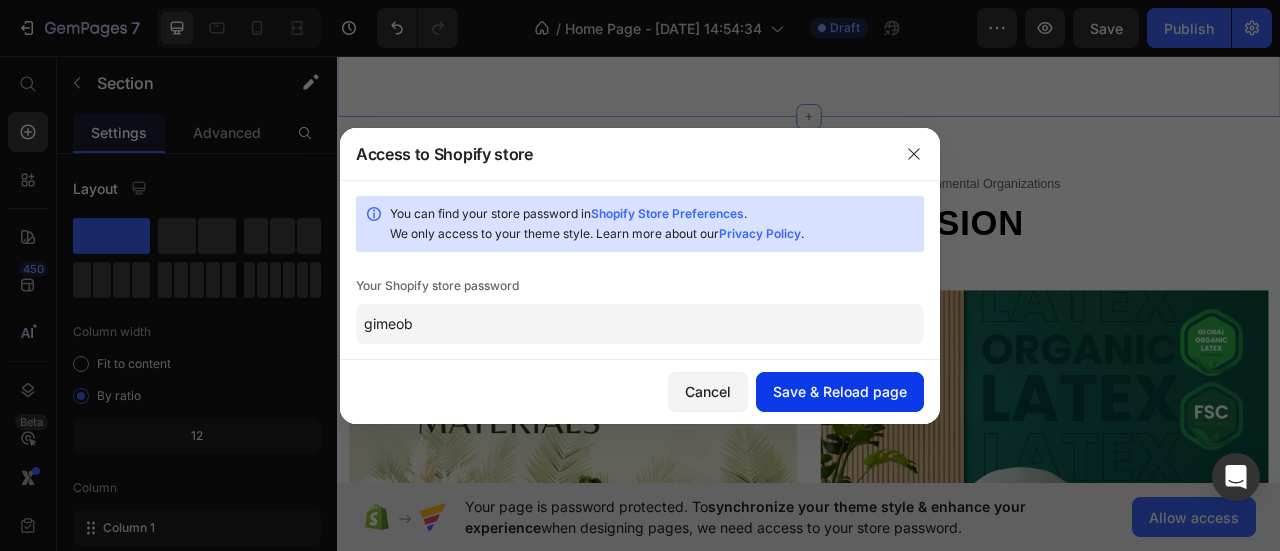 click on "Save & Reload page" 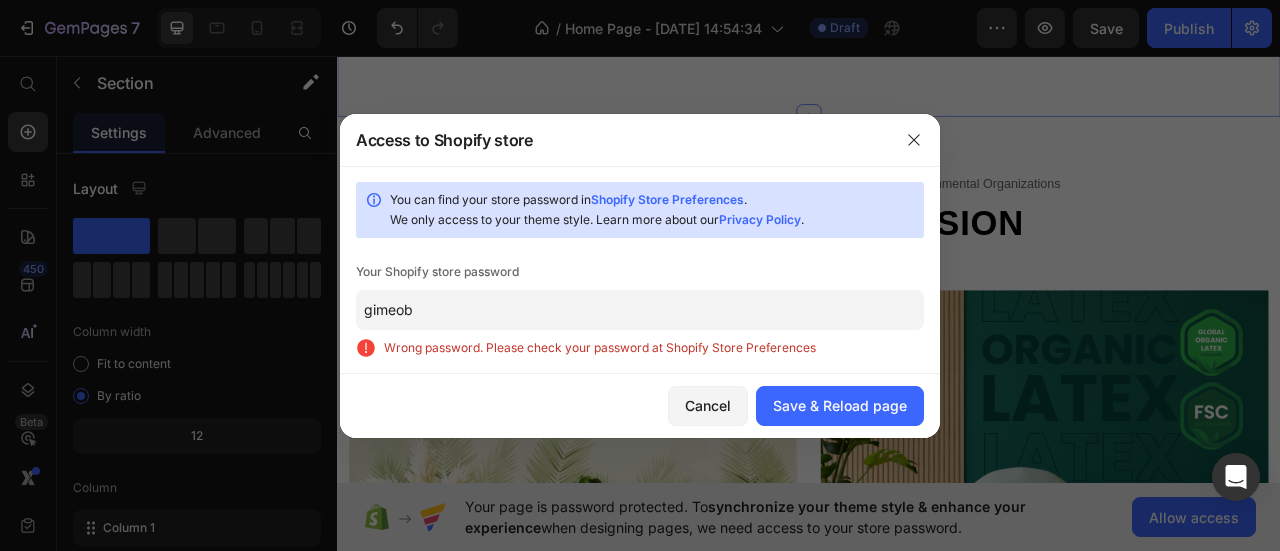 type 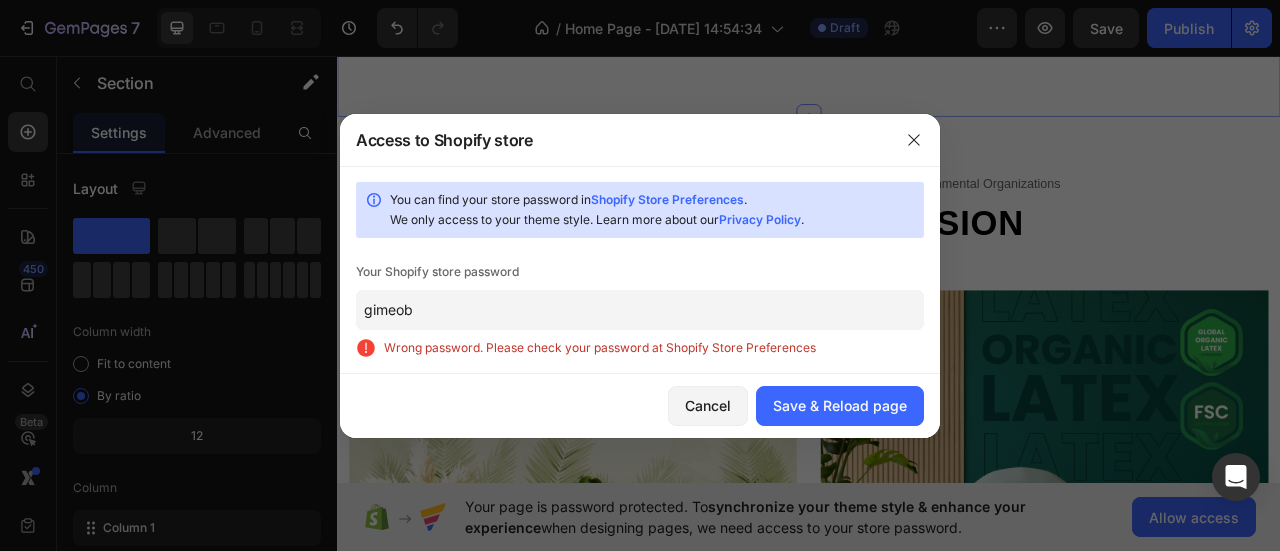 click on "gimeob" 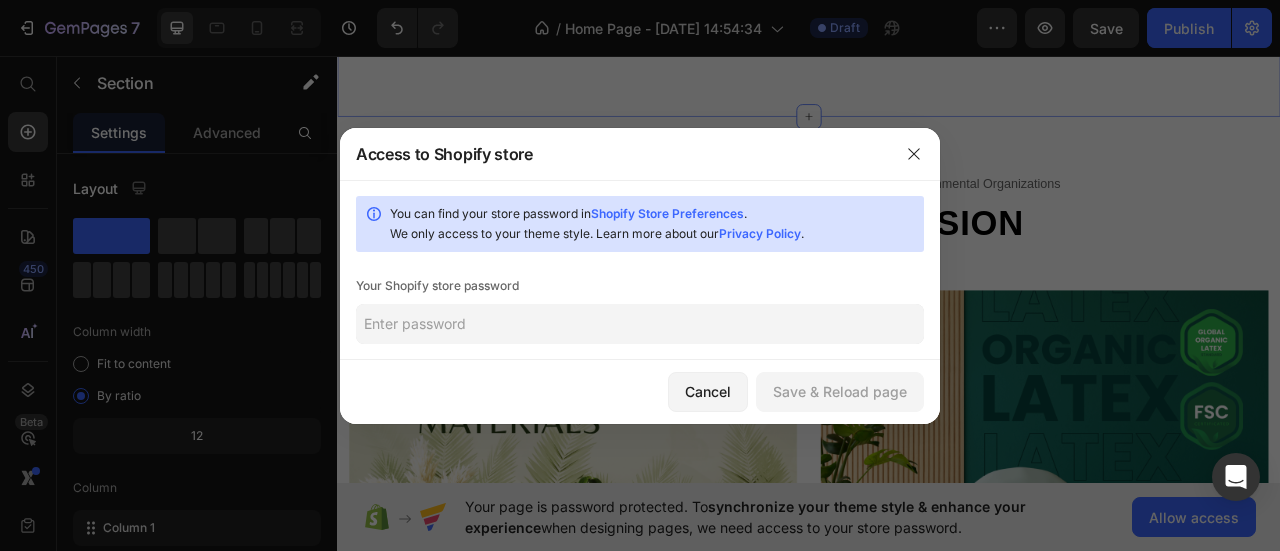 paste on "gaulyu" 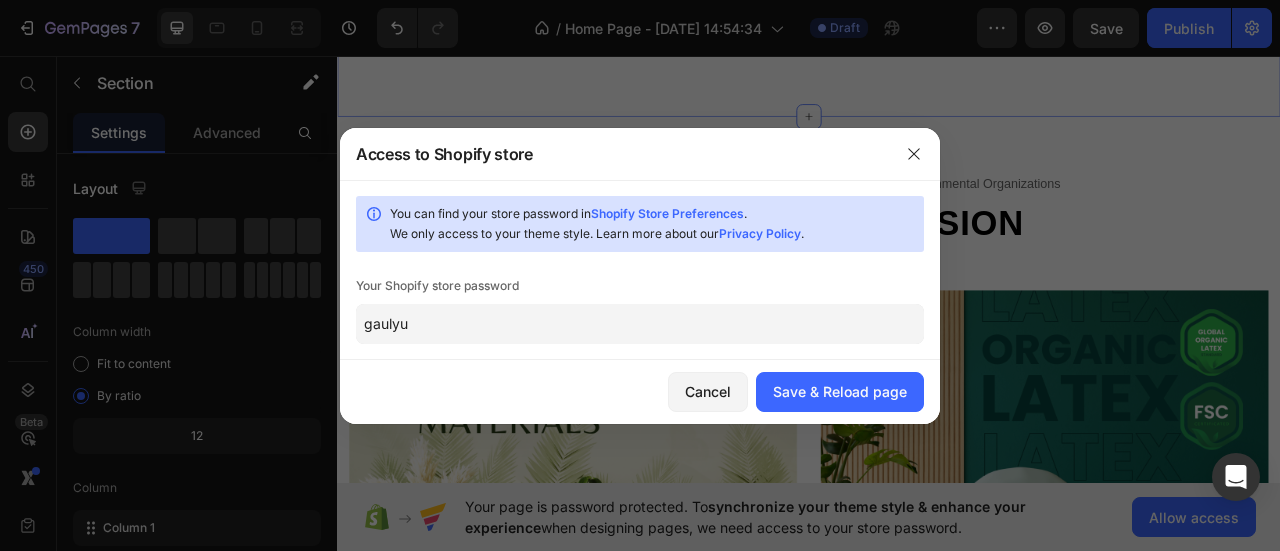 type on "gaulyu" 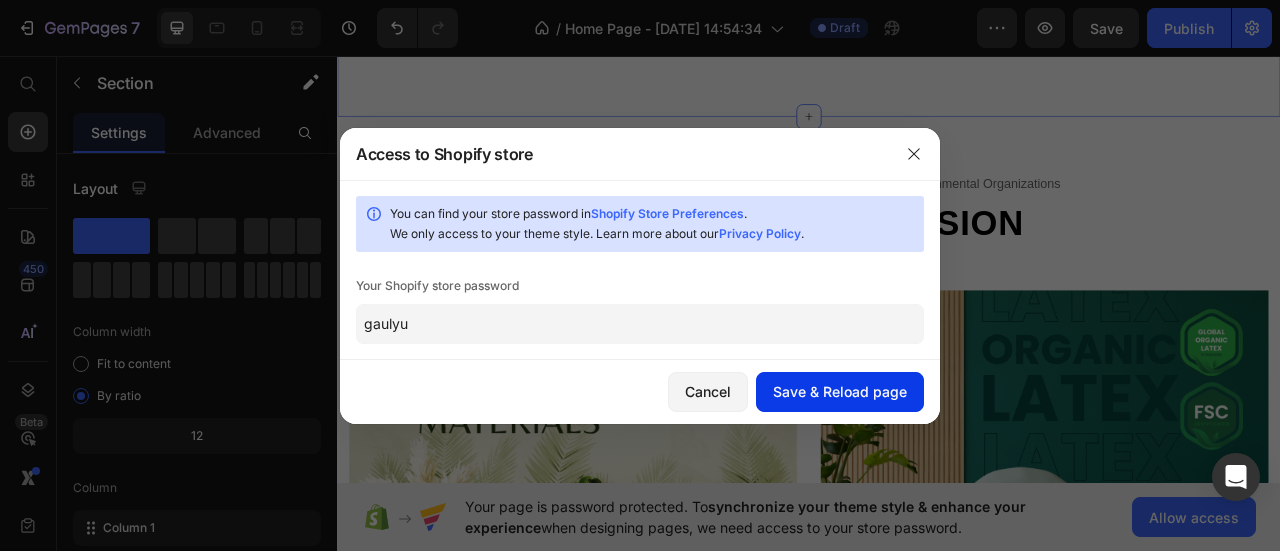 click on "Save & Reload page" 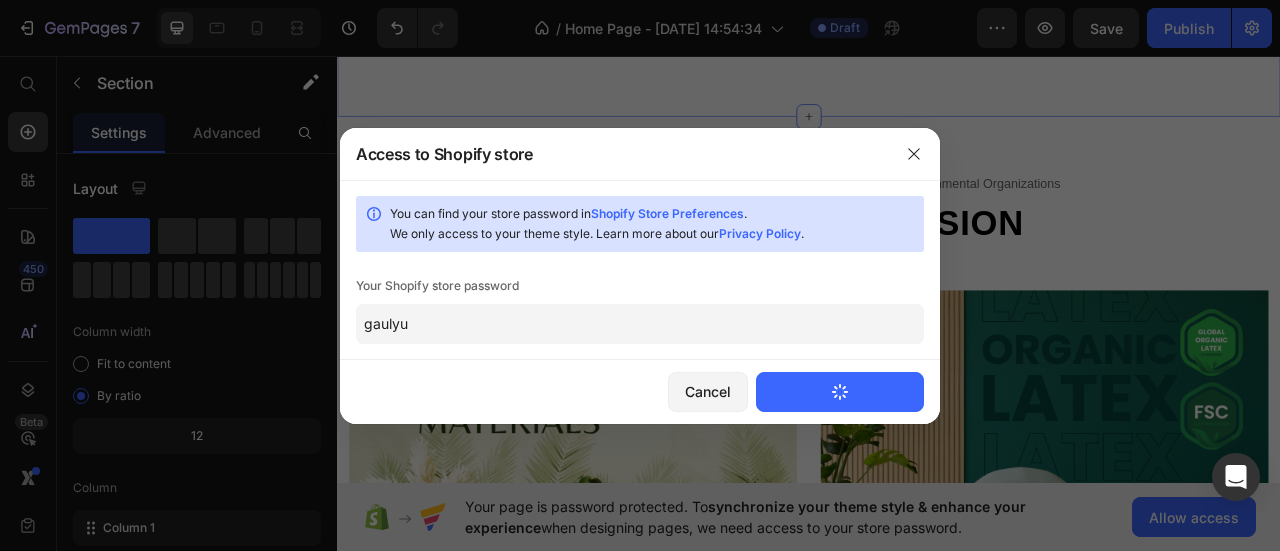 type 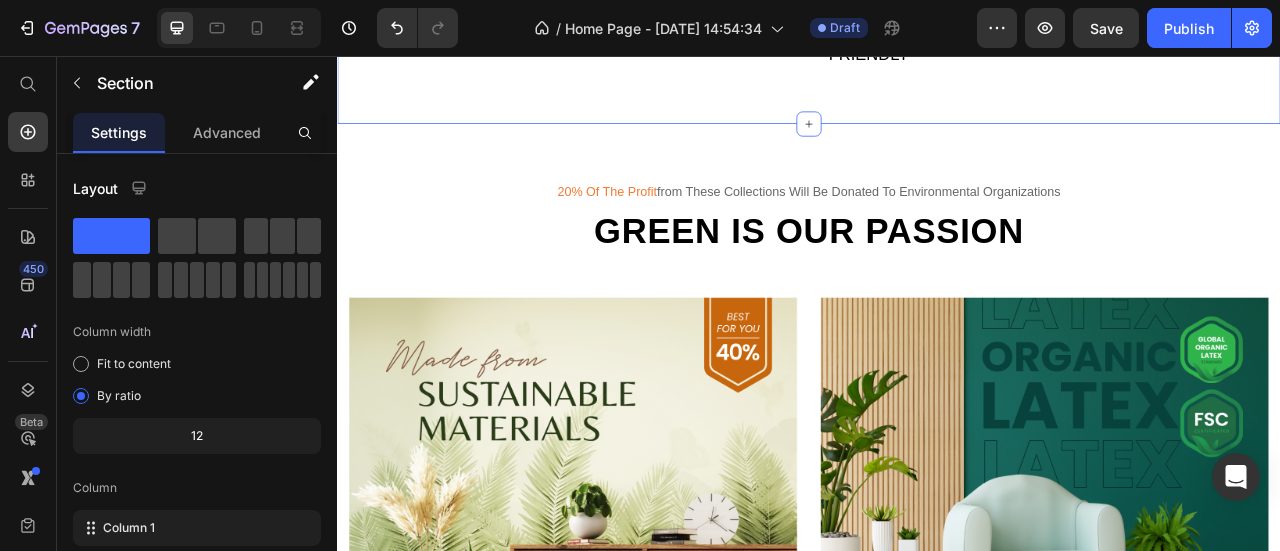 scroll, scrollTop: 0, scrollLeft: 0, axis: both 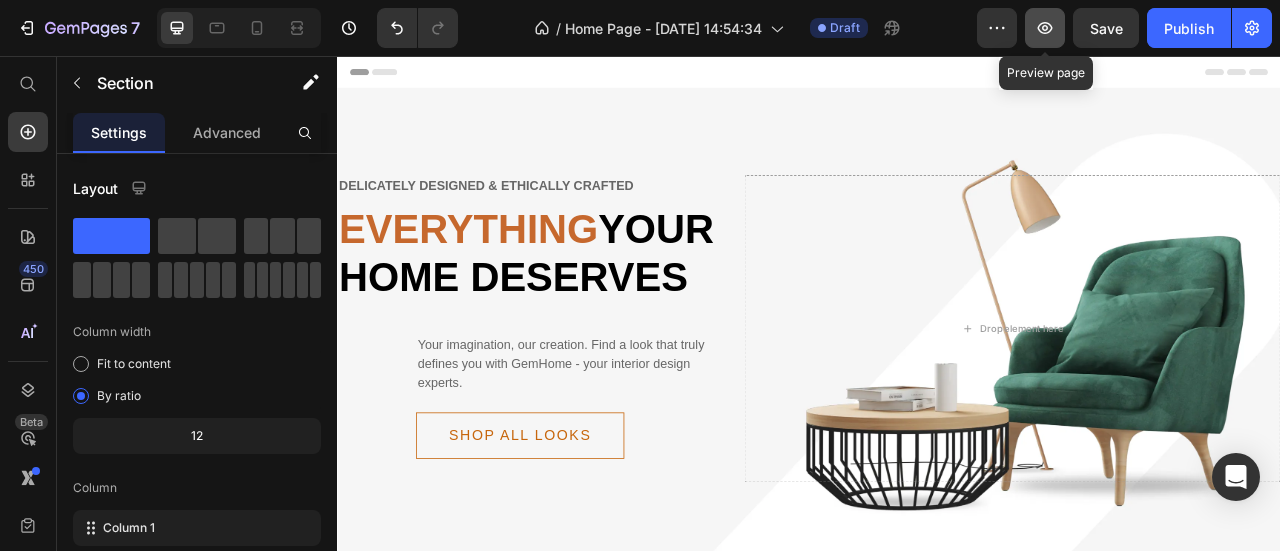 click 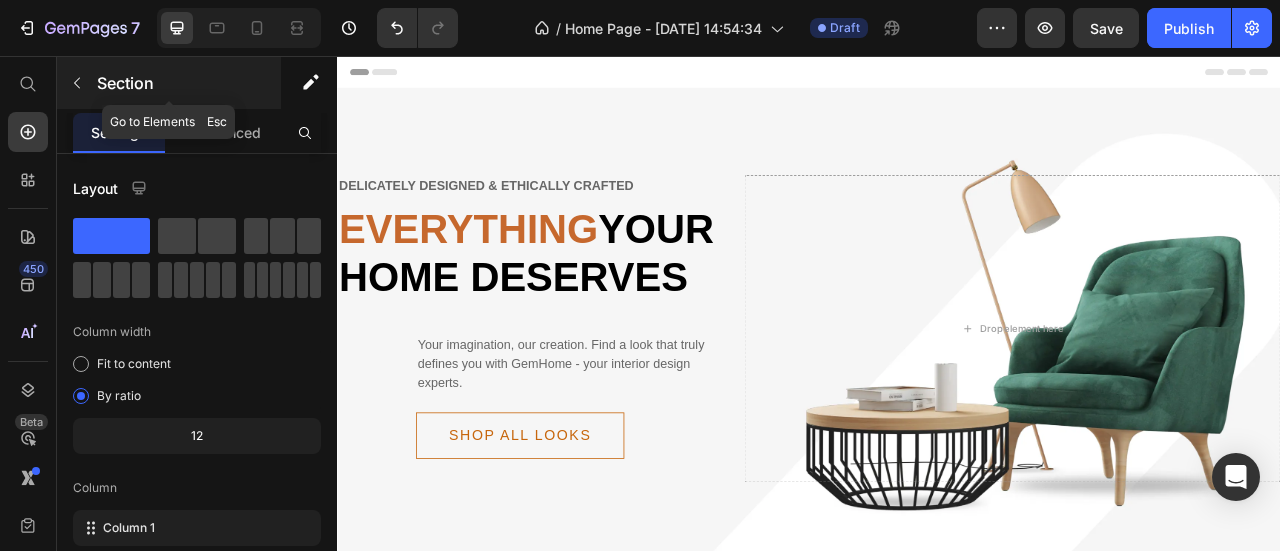 click at bounding box center (77, 83) 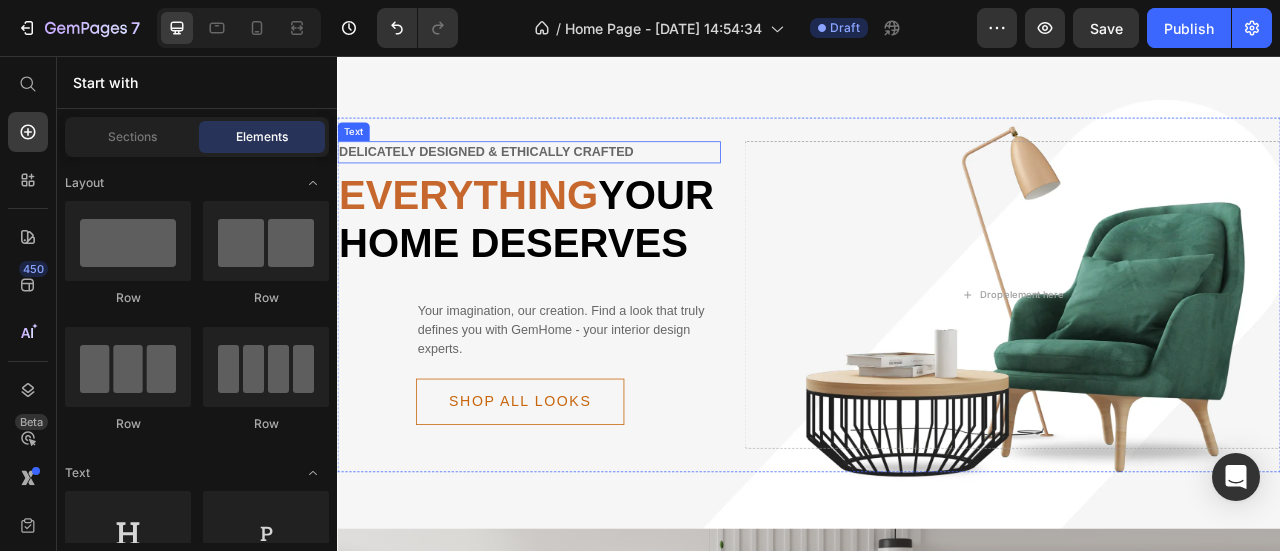 scroll, scrollTop: 0, scrollLeft: 0, axis: both 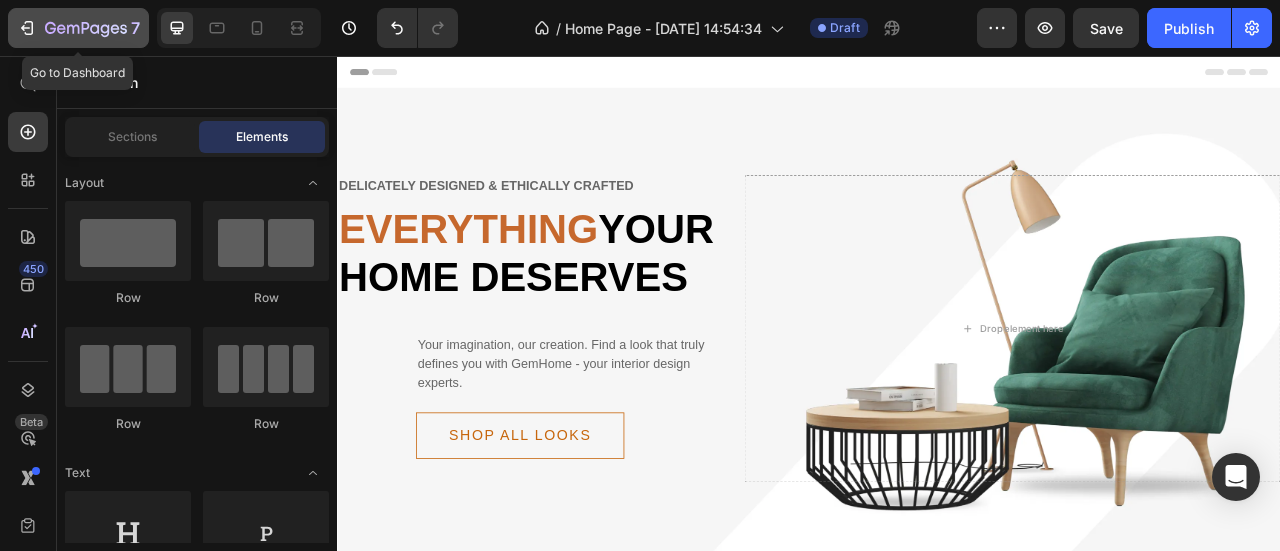 click 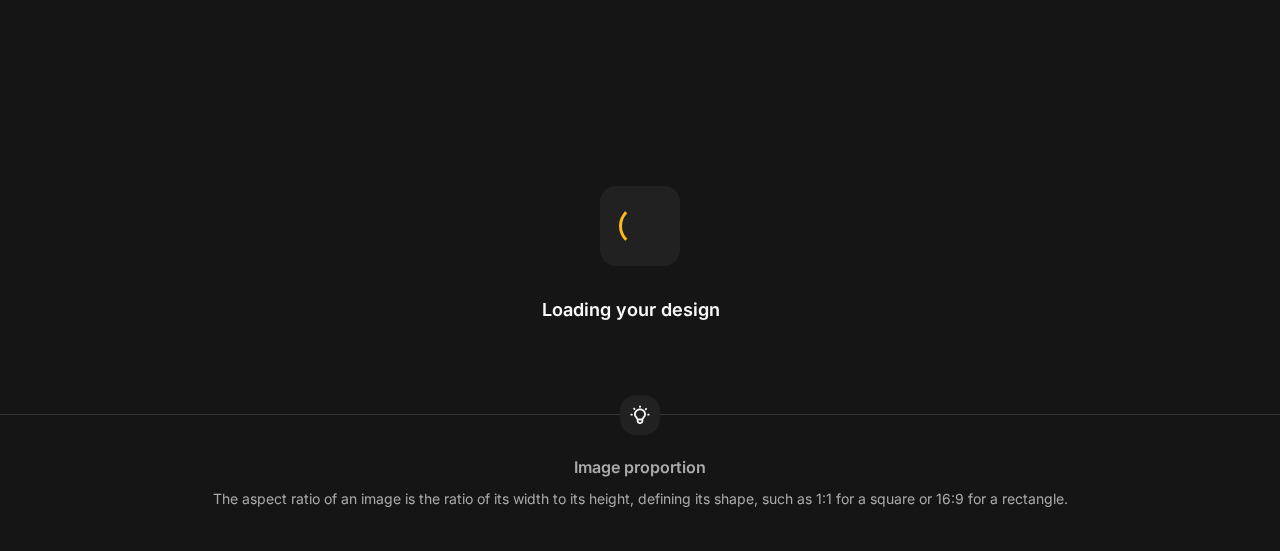scroll, scrollTop: 0, scrollLeft: 0, axis: both 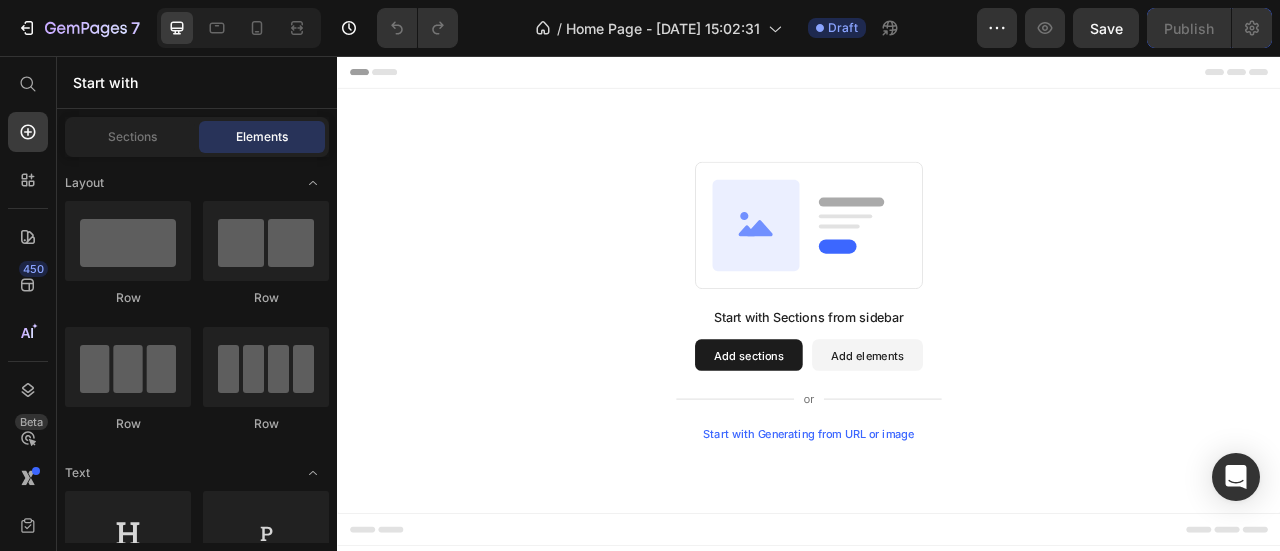 click on "Add sections" at bounding box center [860, 436] 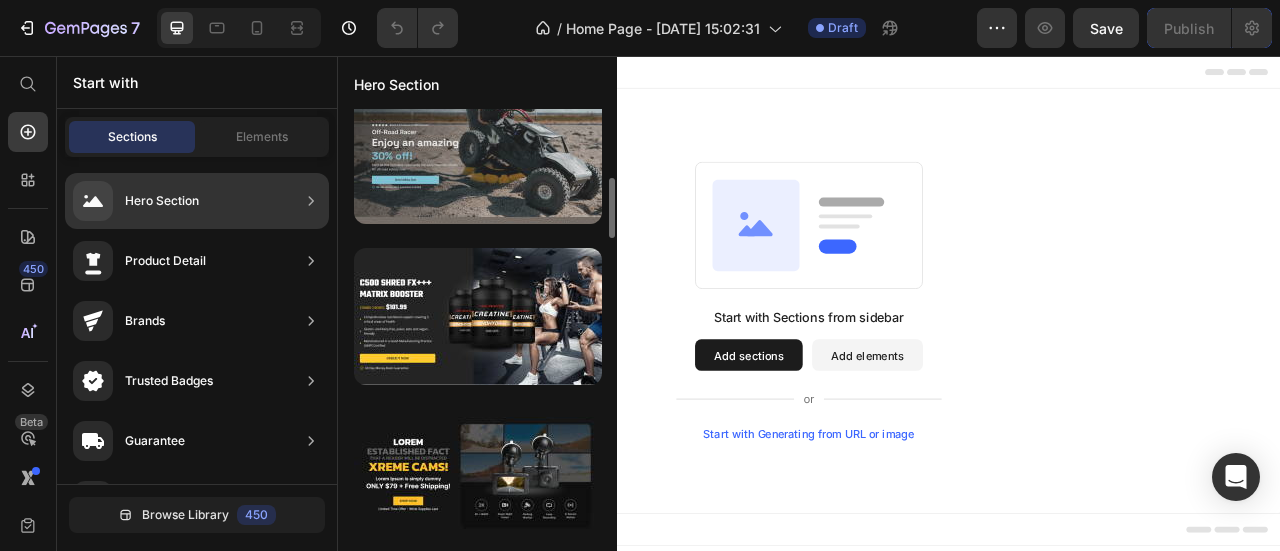 scroll, scrollTop: 0, scrollLeft: 0, axis: both 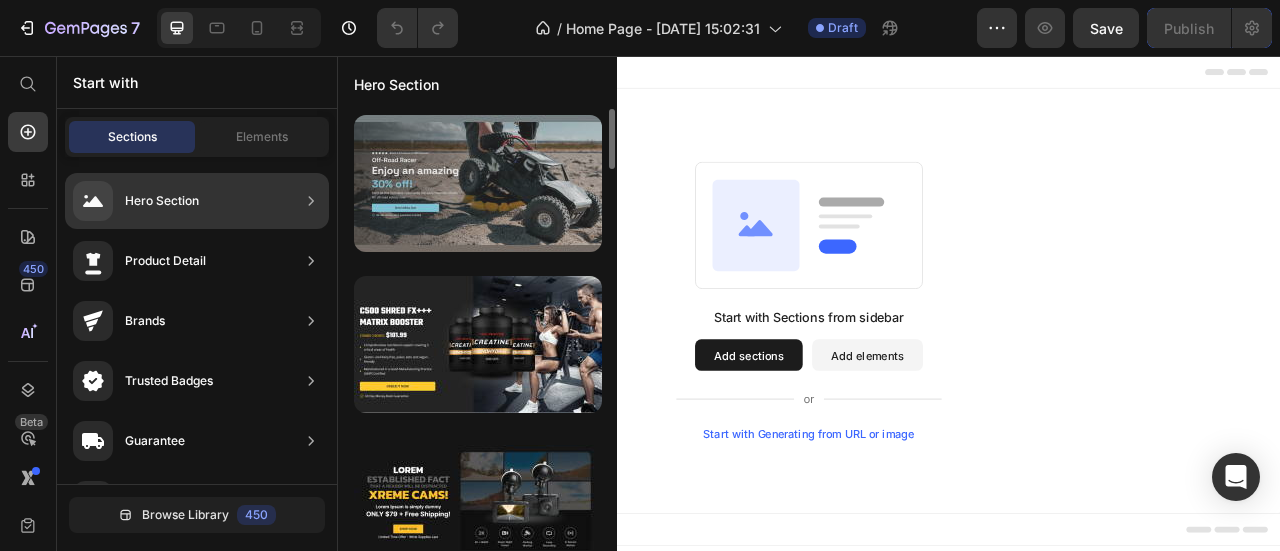 click at bounding box center [478, 183] 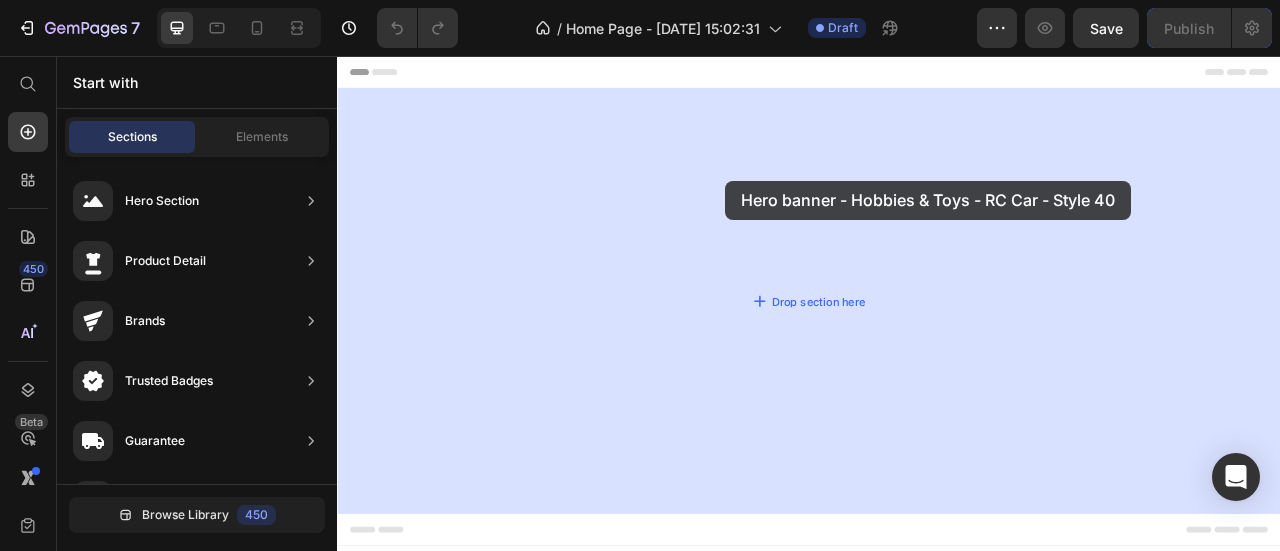drag, startPoint x: 806, startPoint y: 247, endPoint x: 831, endPoint y: 215, distance: 40.60788 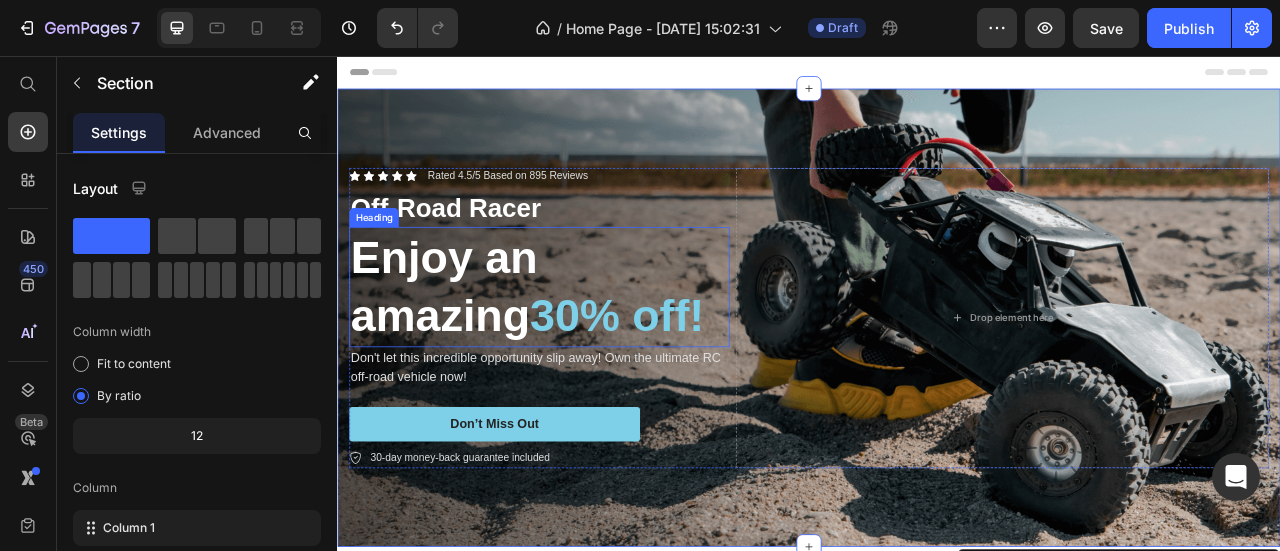 scroll, scrollTop: 273, scrollLeft: 0, axis: vertical 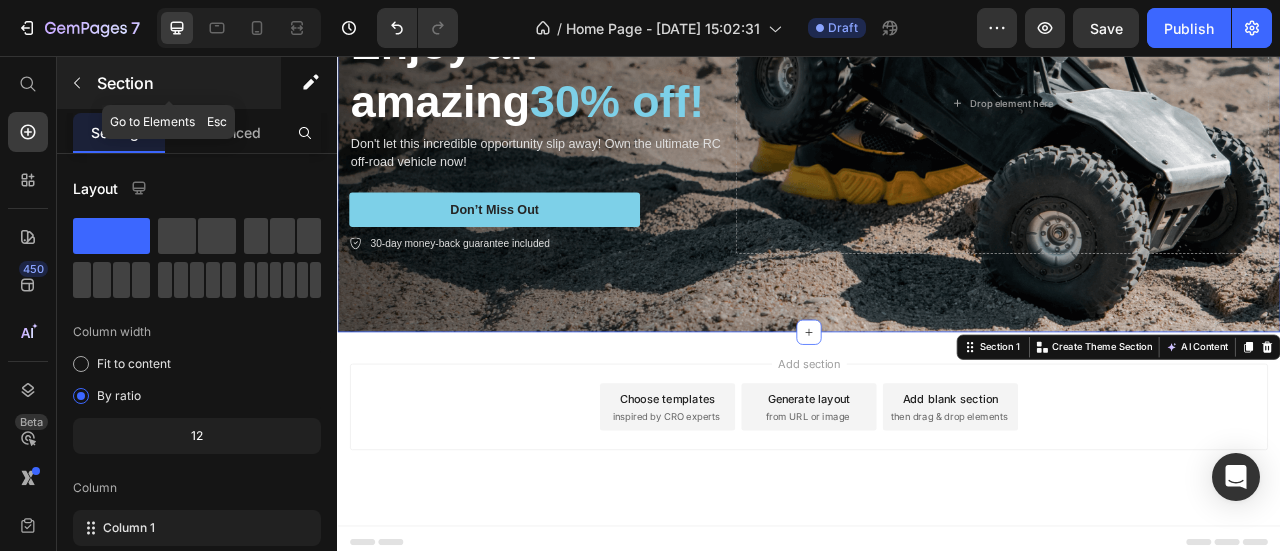 click 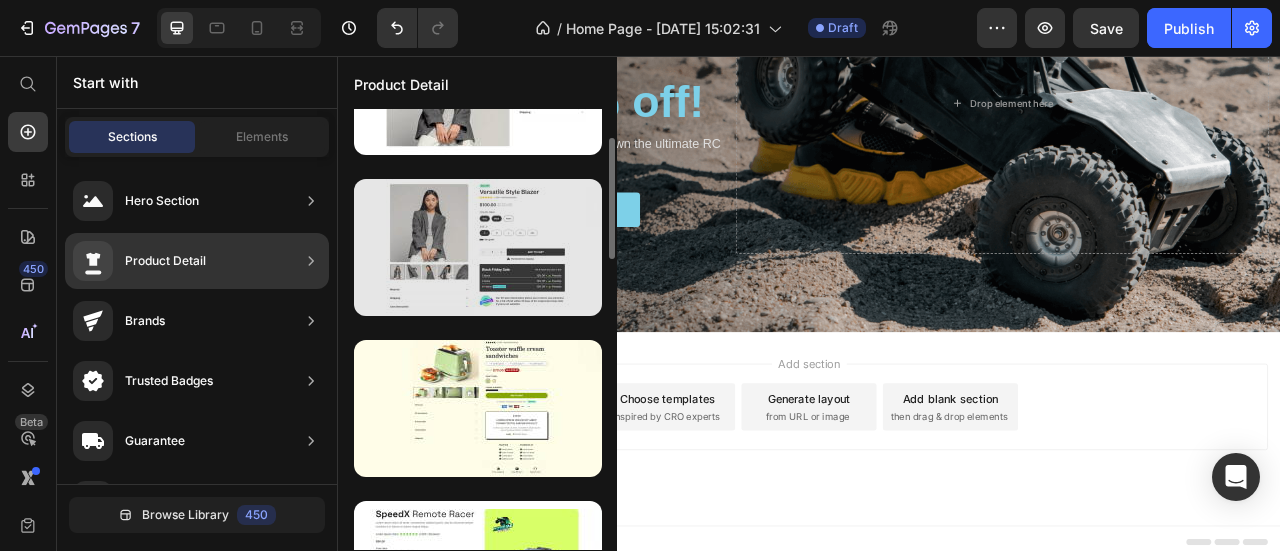 scroll, scrollTop: 107, scrollLeft: 0, axis: vertical 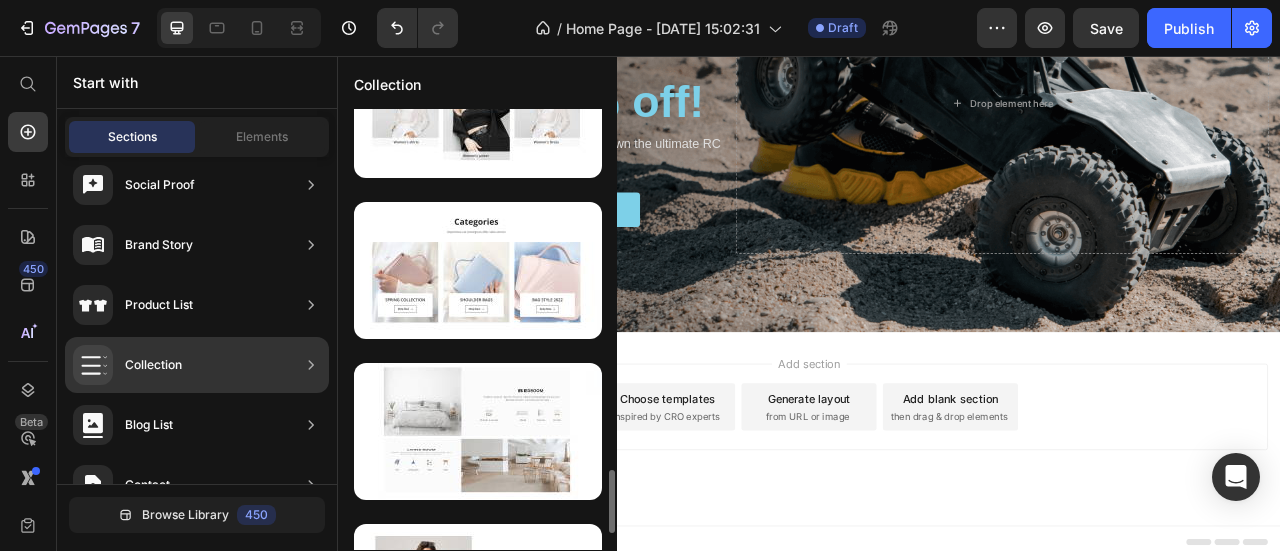 click at bounding box center [478, 270] 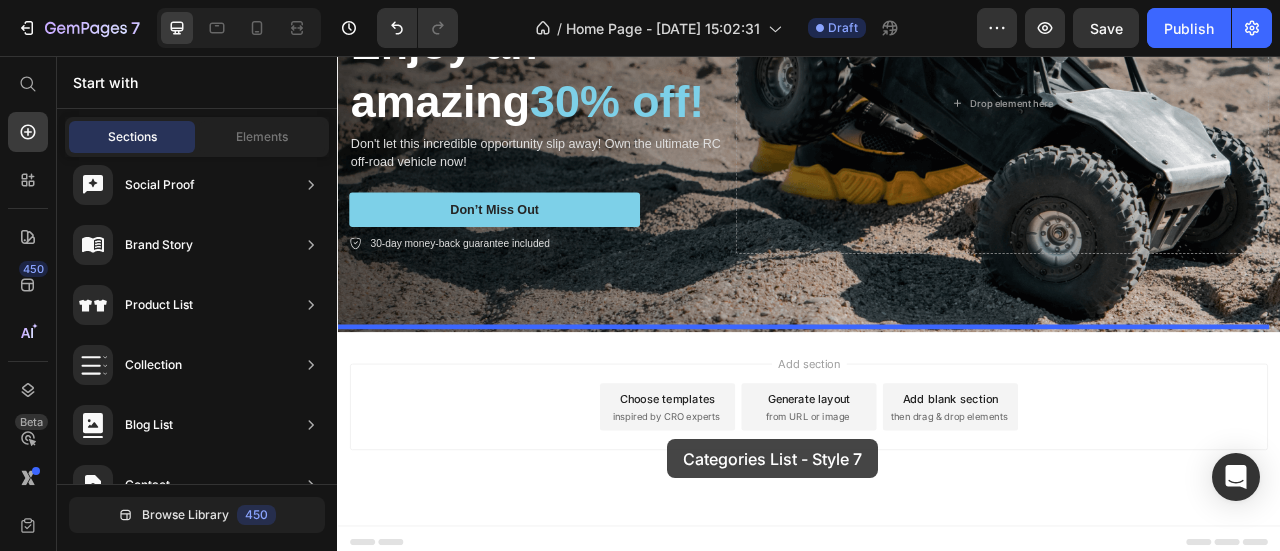 drag, startPoint x: 787, startPoint y: 355, endPoint x: 757, endPoint y: 544, distance: 191.36613 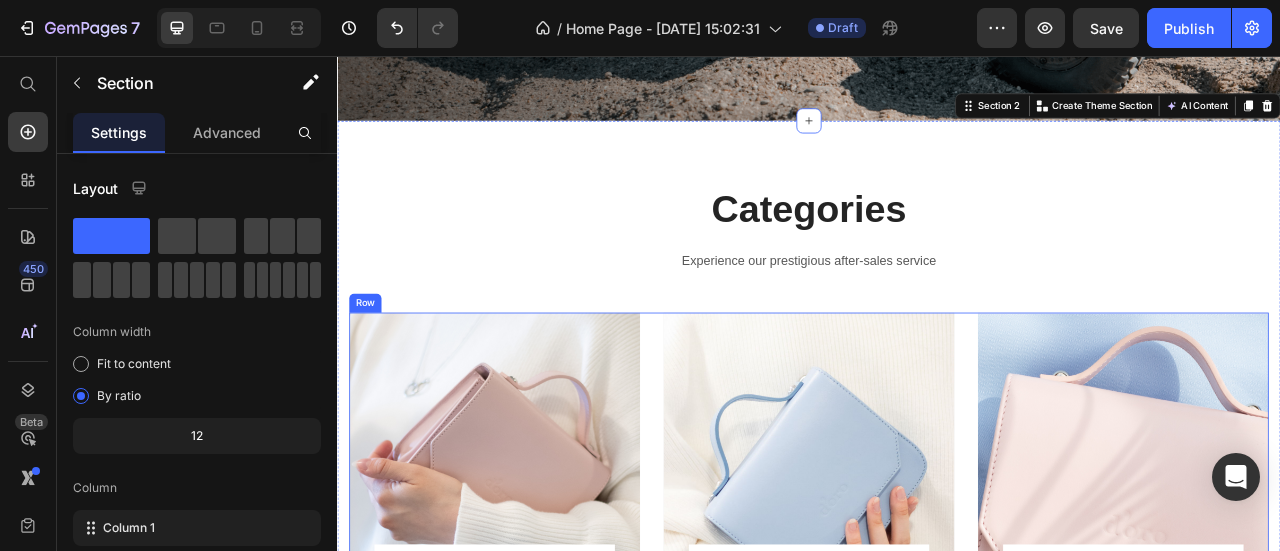 scroll, scrollTop: 552, scrollLeft: 0, axis: vertical 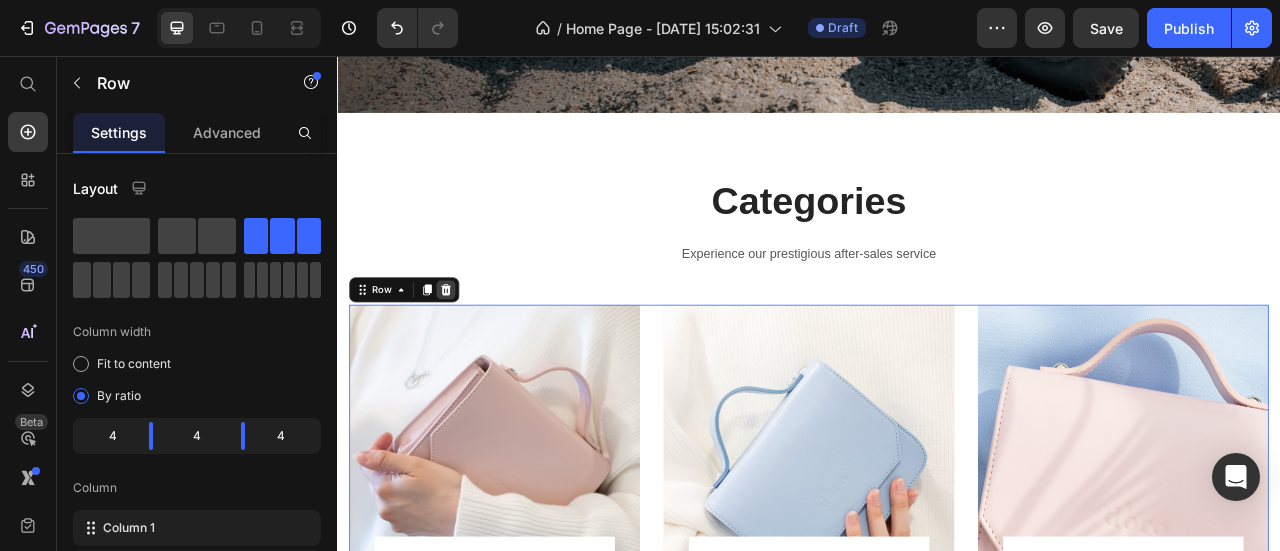 click 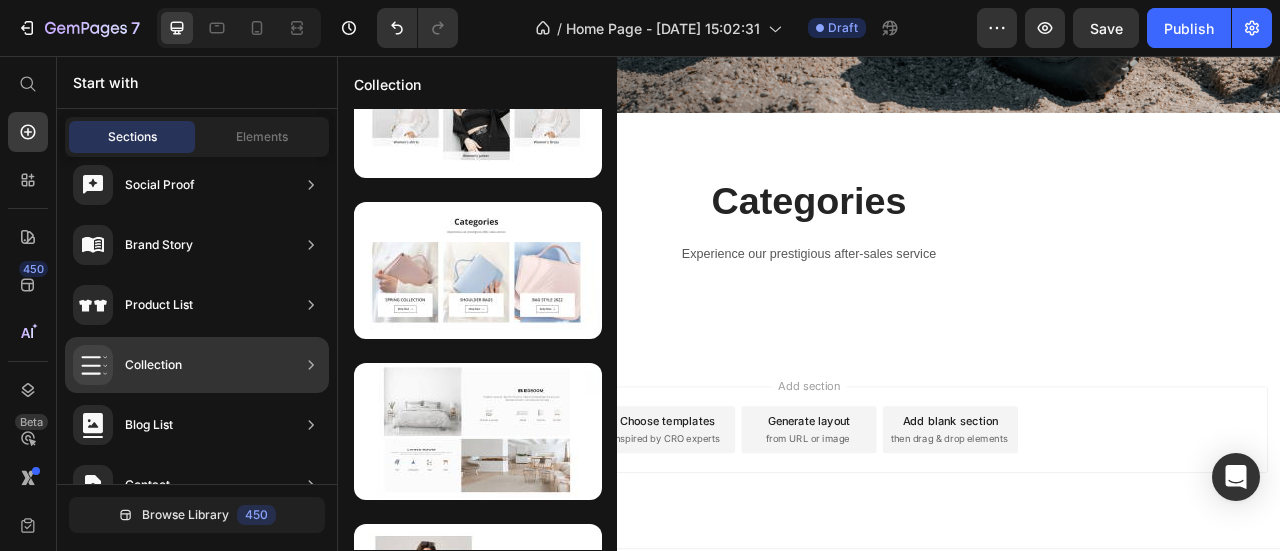 scroll, scrollTop: 0, scrollLeft: 0, axis: both 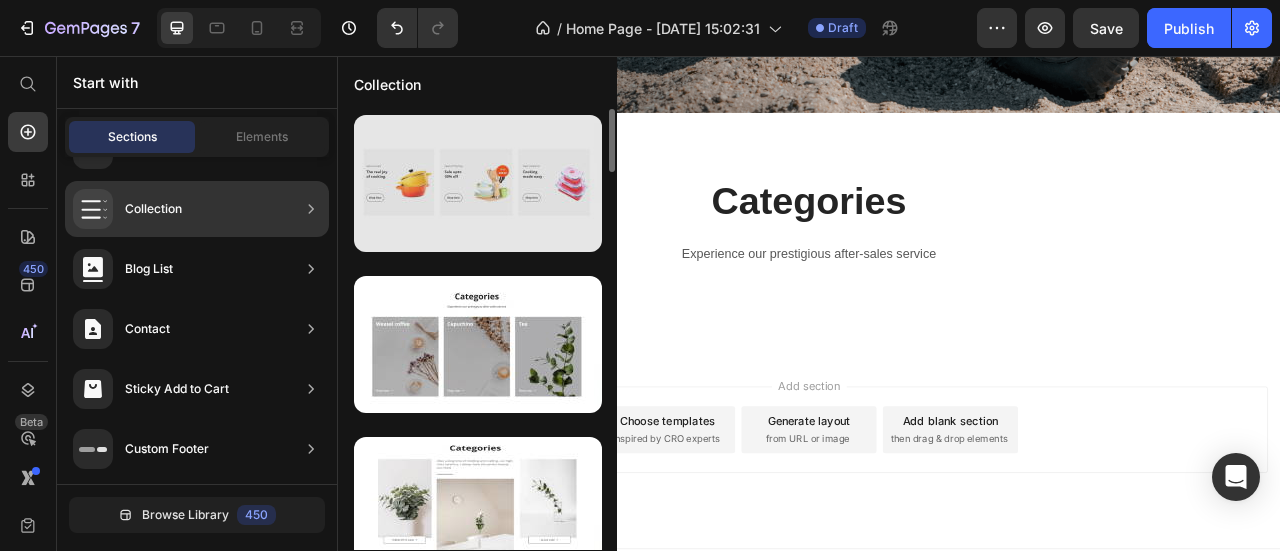 click at bounding box center [478, 183] 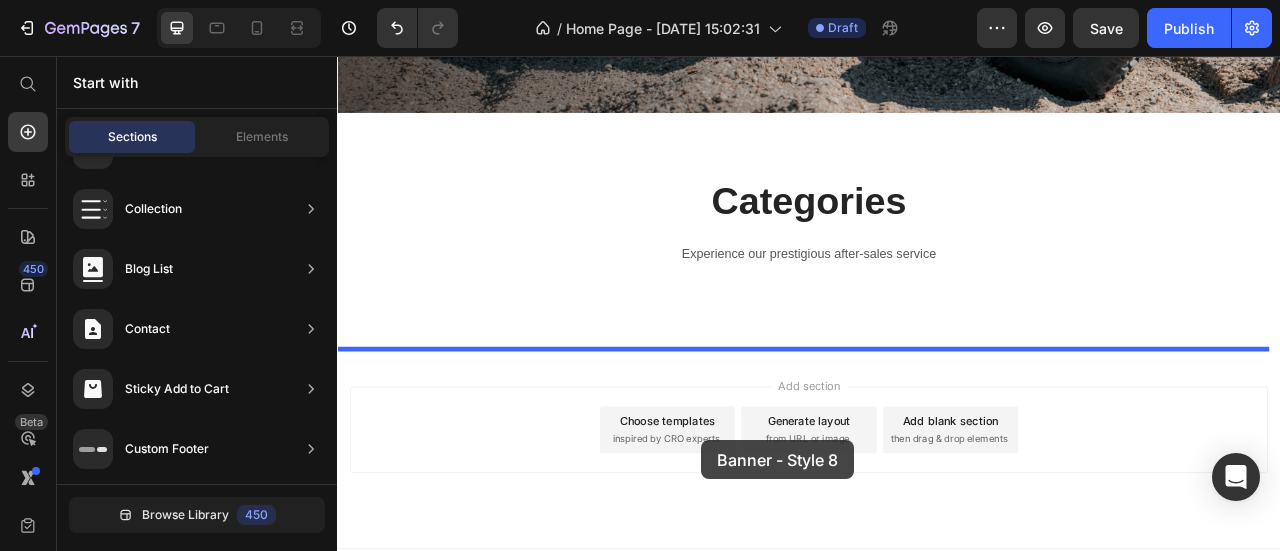 drag, startPoint x: 879, startPoint y: 255, endPoint x: 813, endPoint y: 573, distance: 324.77686 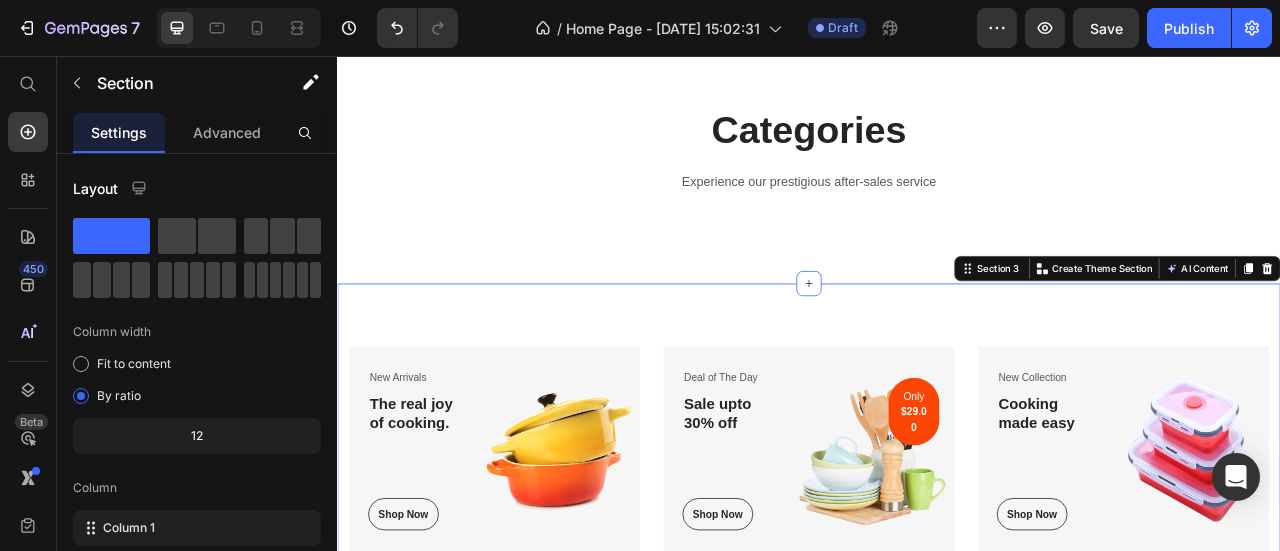 scroll, scrollTop: 657, scrollLeft: 0, axis: vertical 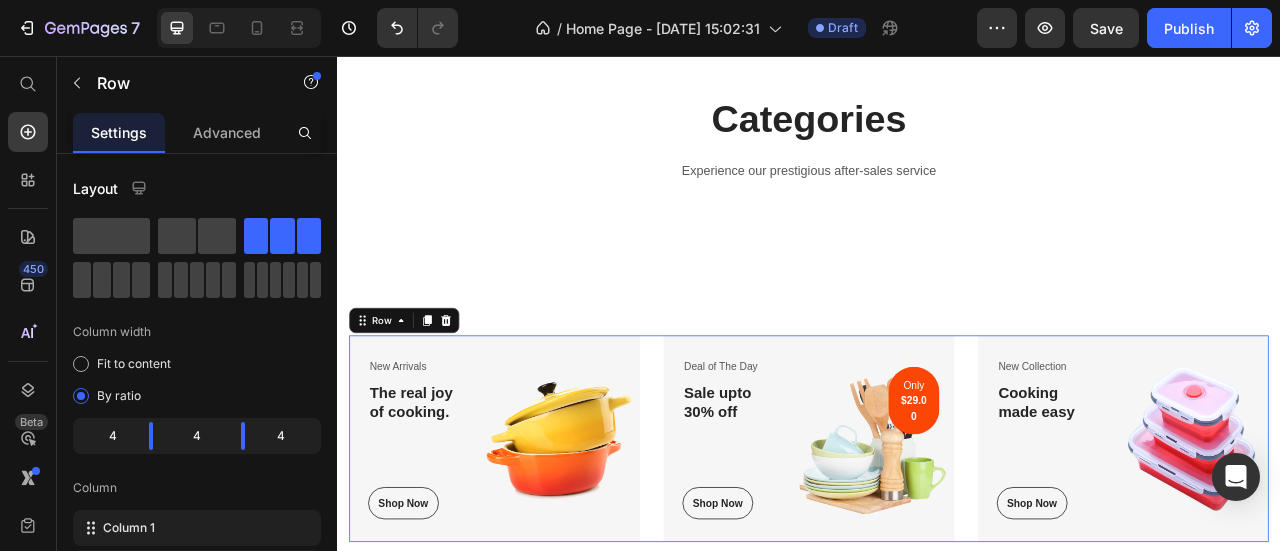 click on "New Arrivals Text block The real joy of cooking. Heading Shop Now Button Row Image Row Deal of The Day Text block Sale upto 30% off Heading Shop Now Button Row Image Only $29.00 Text block Row Row New Collection Text block Cooking made easy Heading Shop Now Button Row Image Row Row   0" at bounding box center (937, 542) 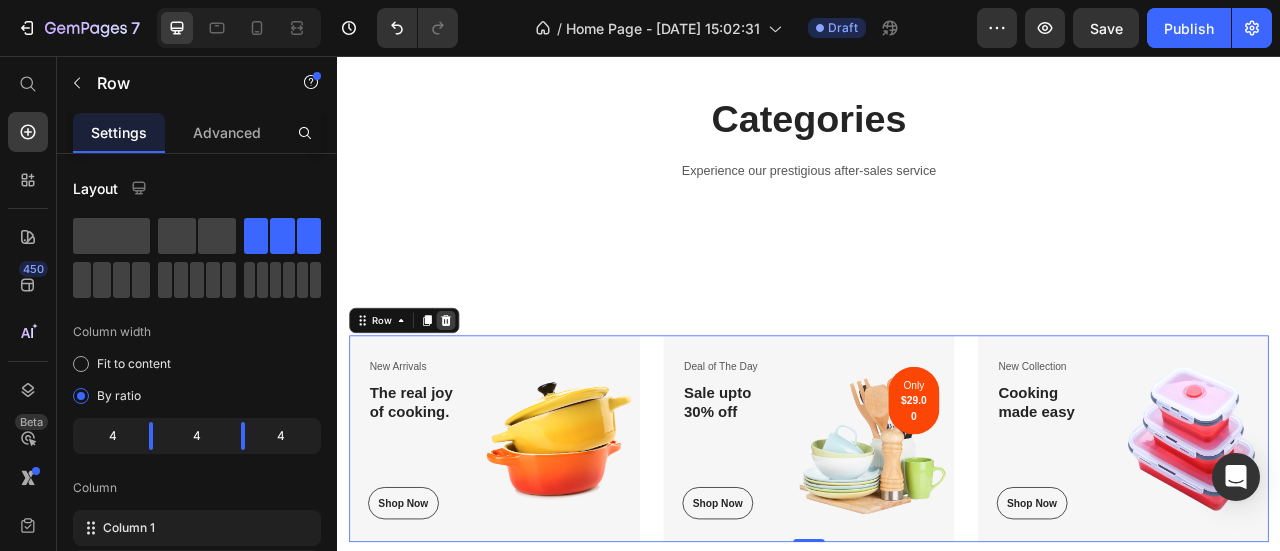click 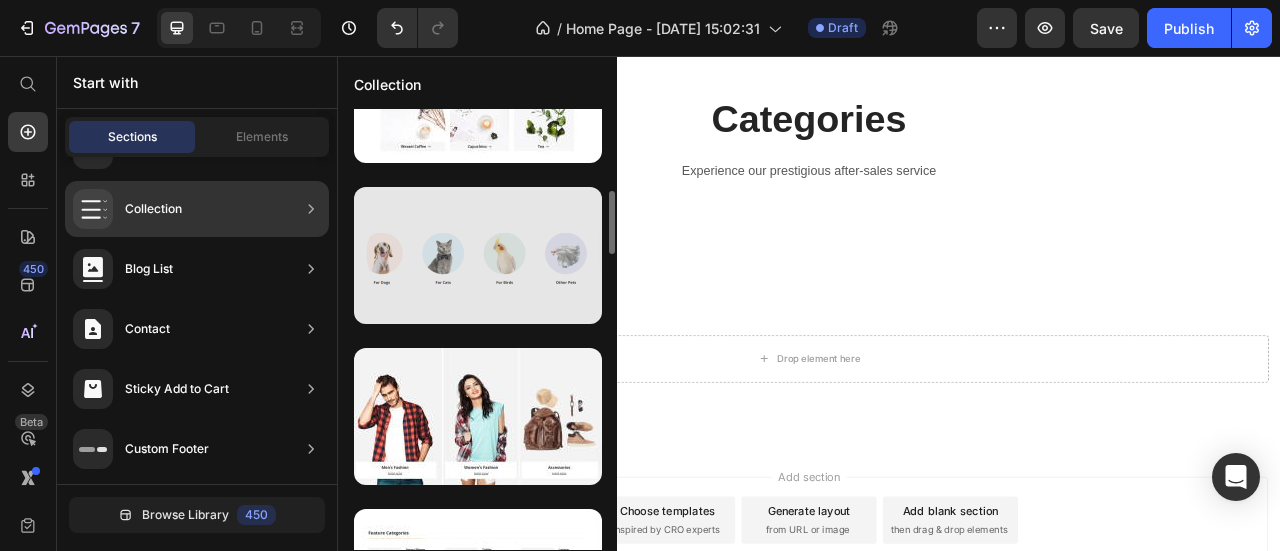 scroll, scrollTop: 572, scrollLeft: 0, axis: vertical 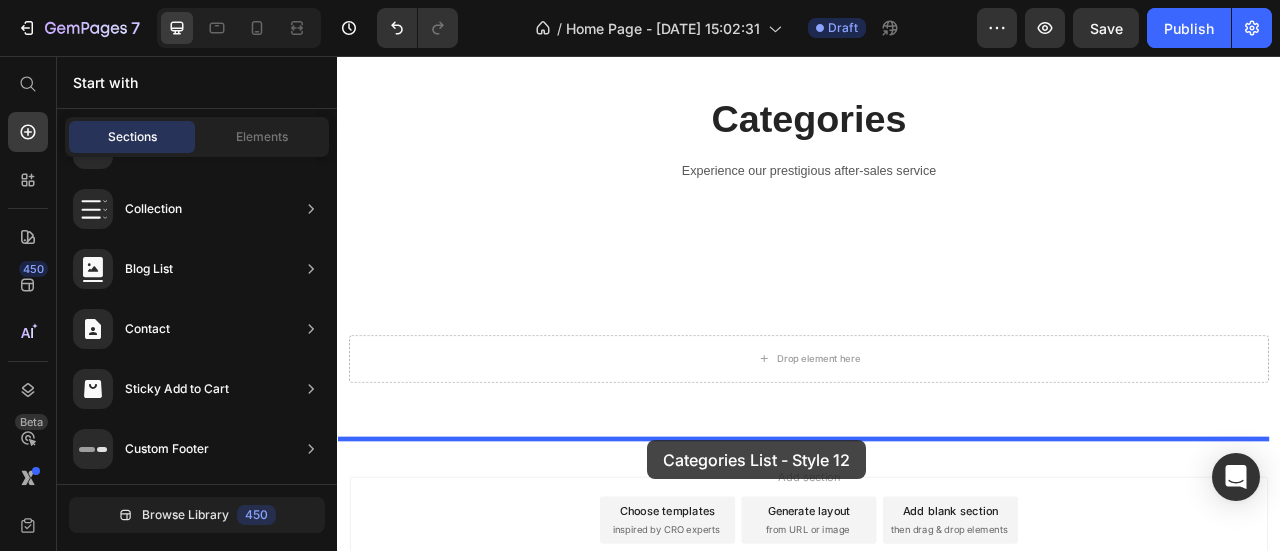 drag, startPoint x: 812, startPoint y: 354, endPoint x: 739, endPoint y: 550, distance: 209.15306 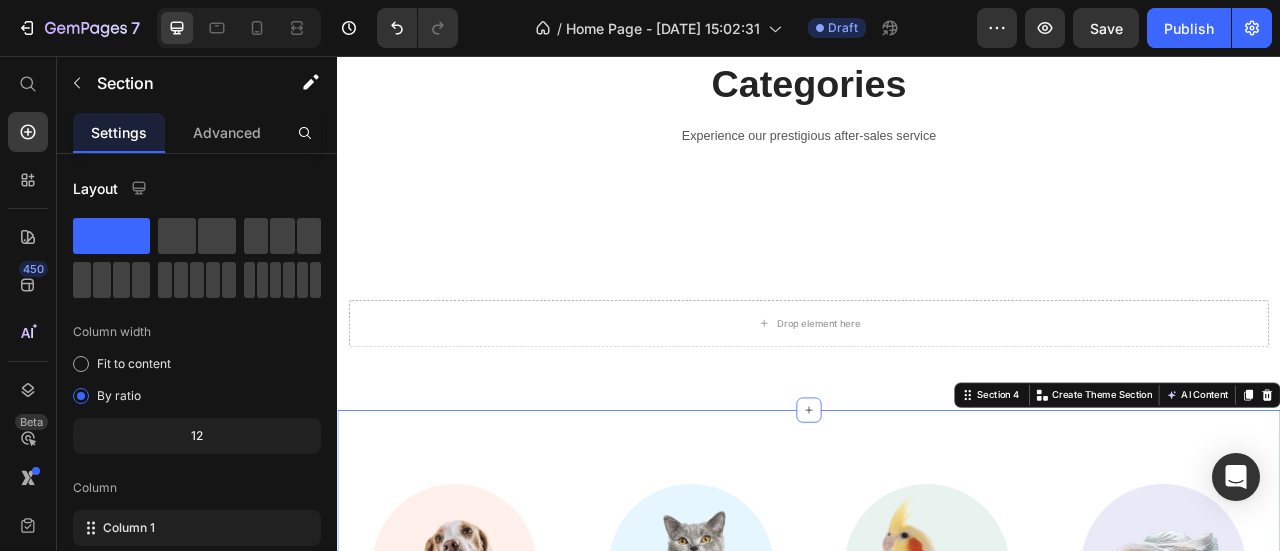 scroll, scrollTop: 710, scrollLeft: 0, axis: vertical 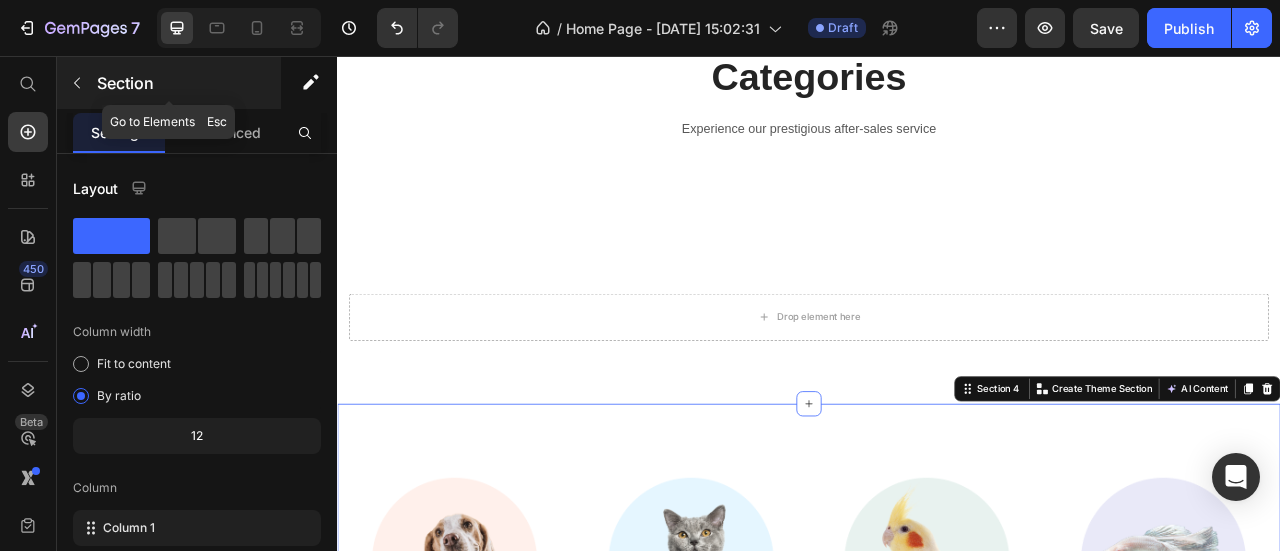 click 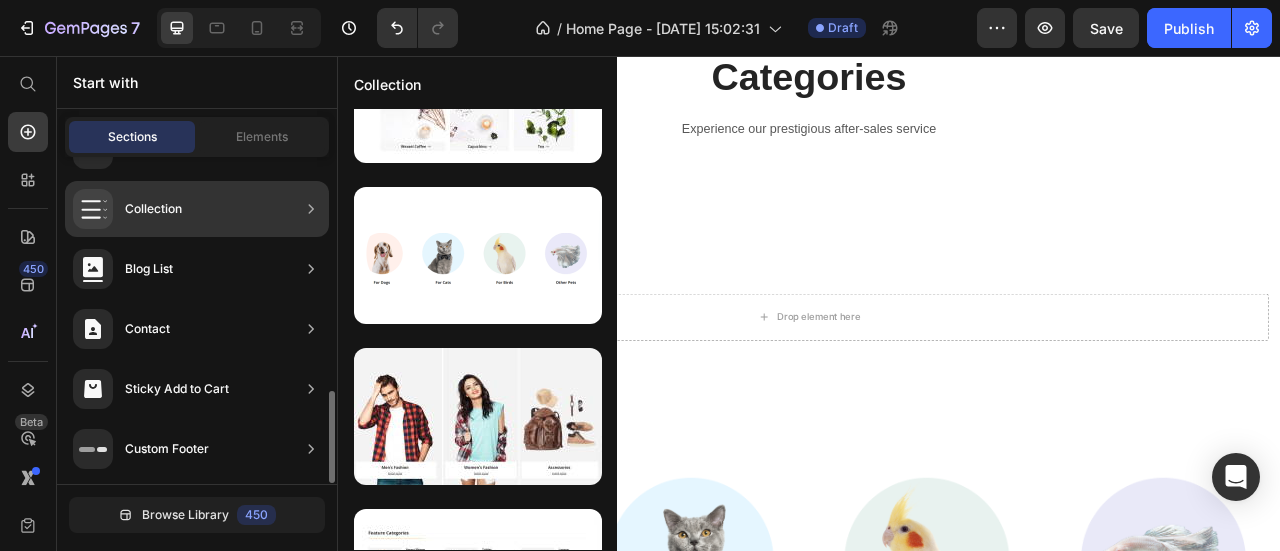 scroll, scrollTop: 30, scrollLeft: 0, axis: vertical 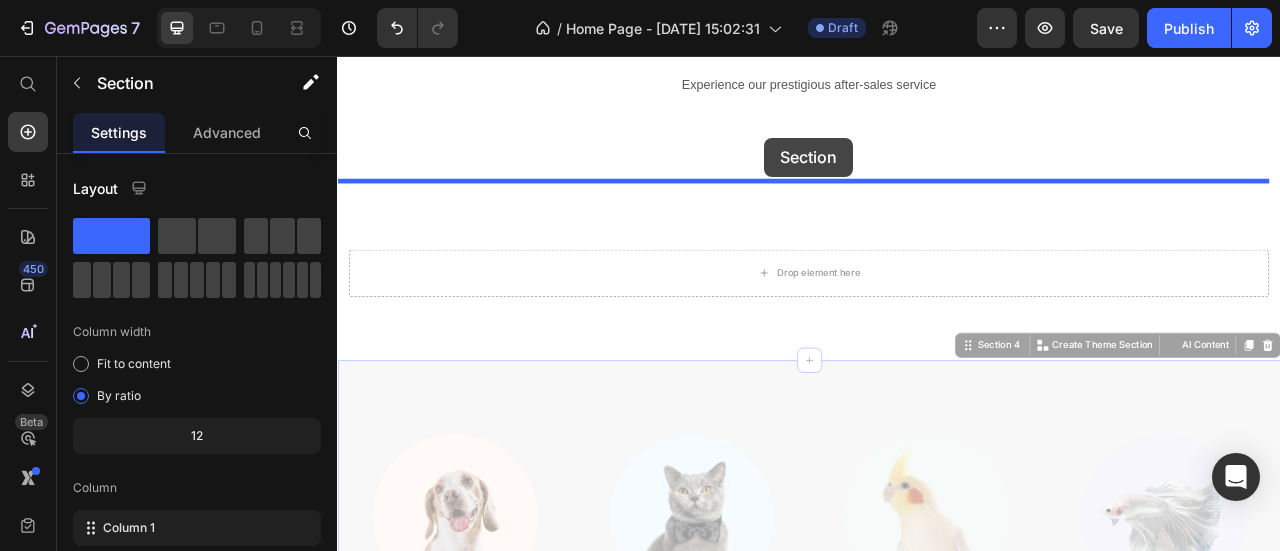 drag, startPoint x: 908, startPoint y: 449, endPoint x: 880, endPoint y: 160, distance: 290.35324 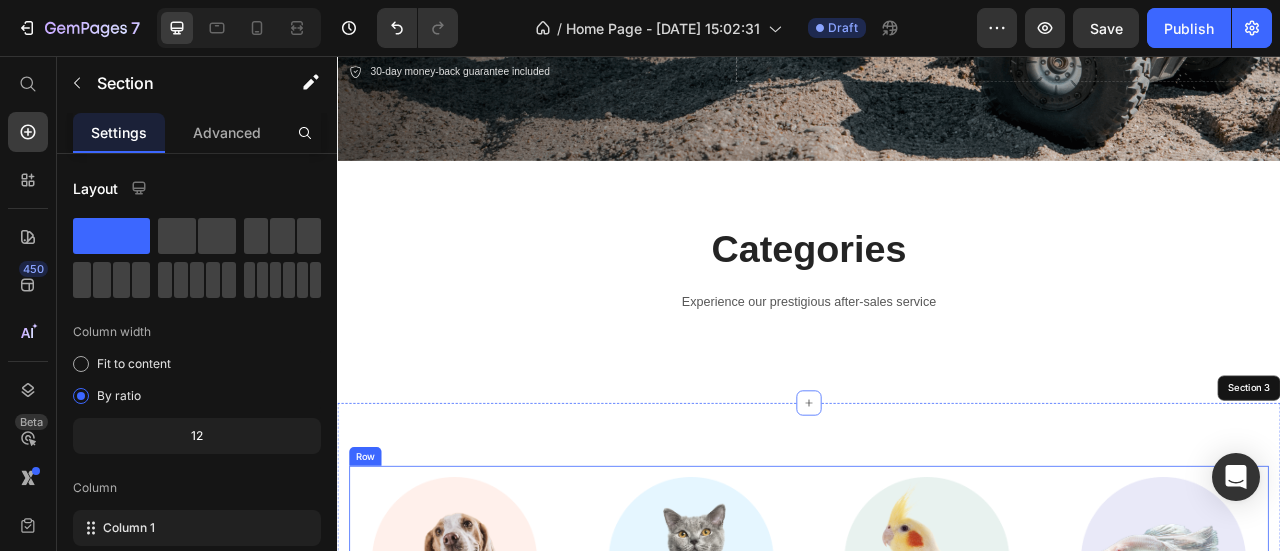 scroll, scrollTop: 464, scrollLeft: 0, axis: vertical 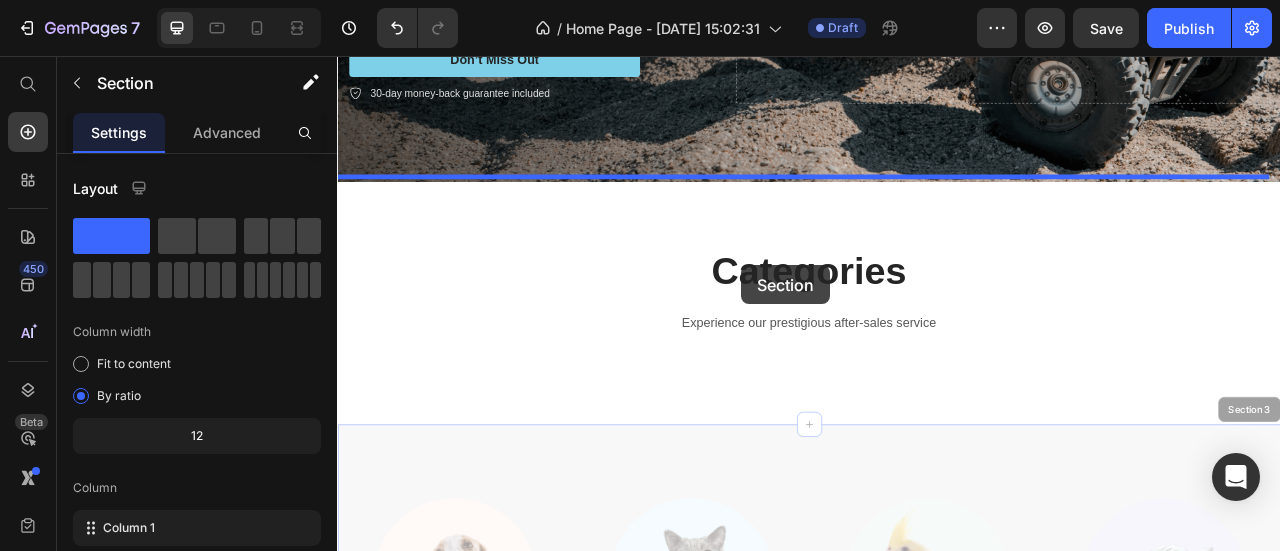 drag, startPoint x: 854, startPoint y: 545, endPoint x: 851, endPoint y: 319, distance: 226.01991 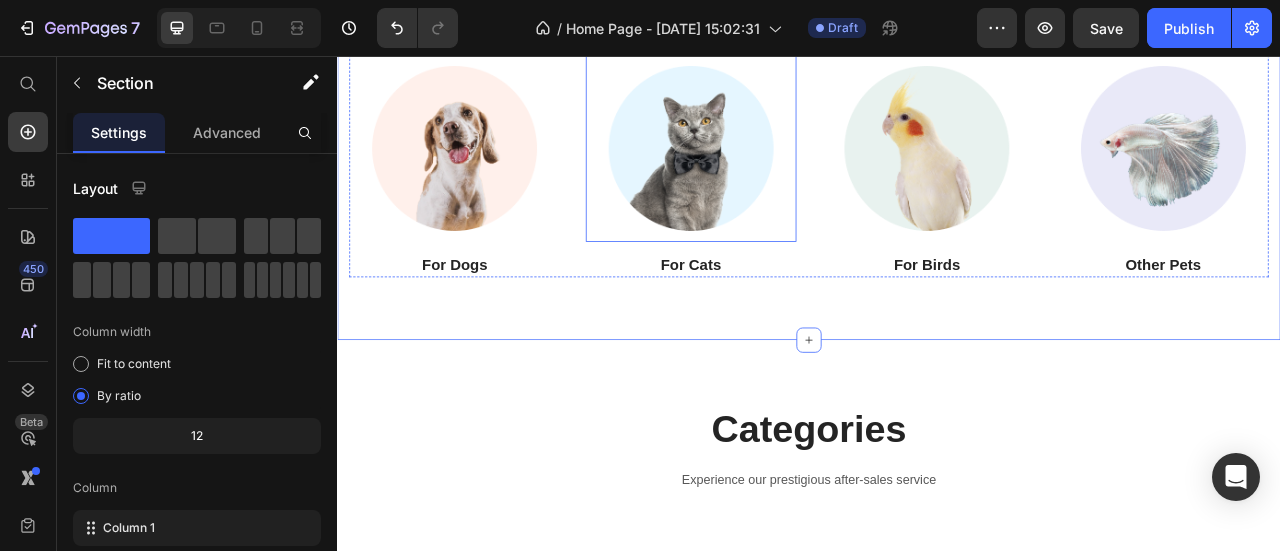 scroll, scrollTop: 740, scrollLeft: 0, axis: vertical 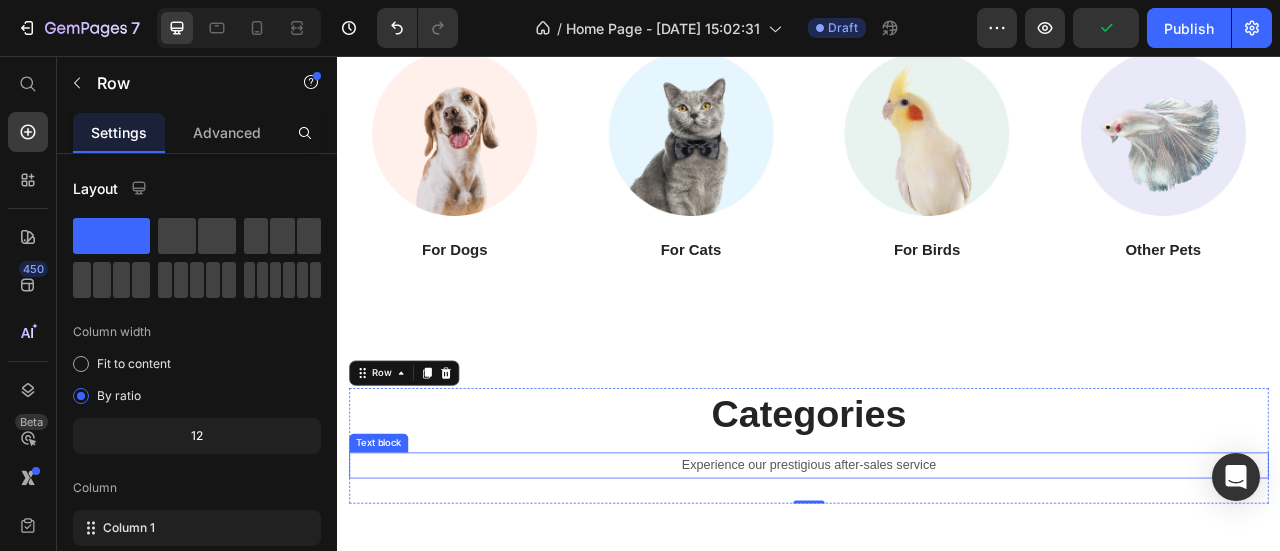 click on "Experience our prestigious after-sales service" at bounding box center [937, 576] 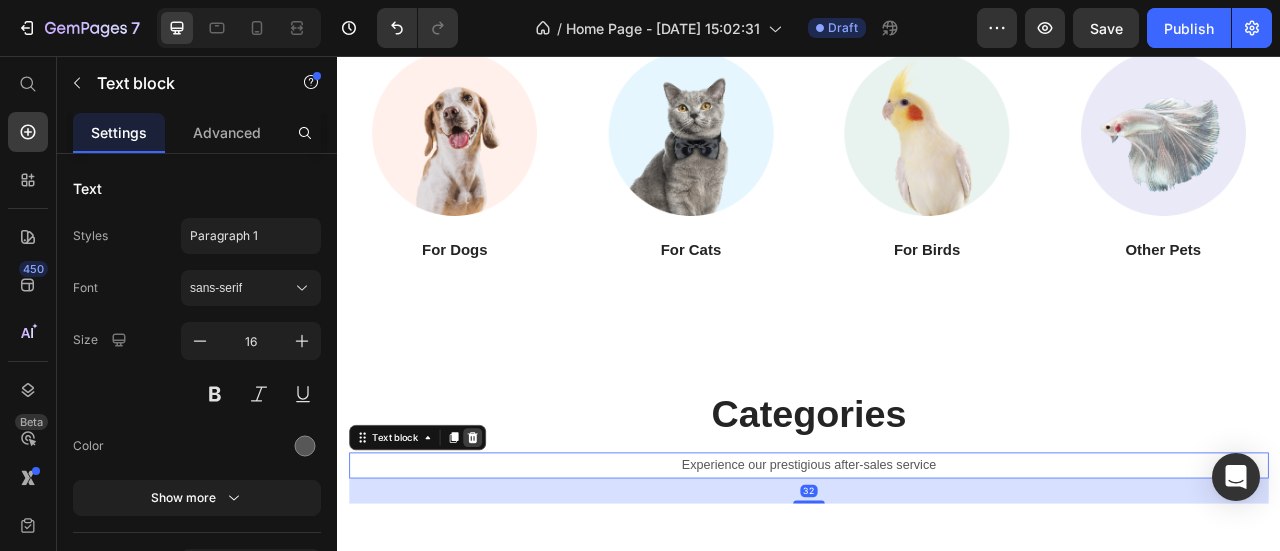 click 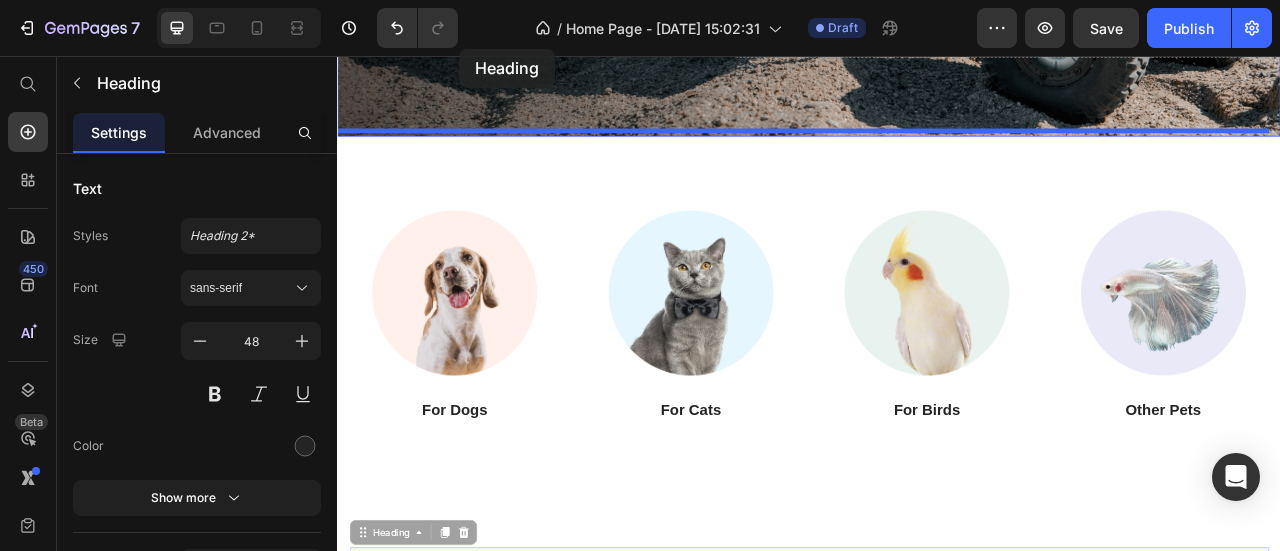 scroll, scrollTop: 446, scrollLeft: 0, axis: vertical 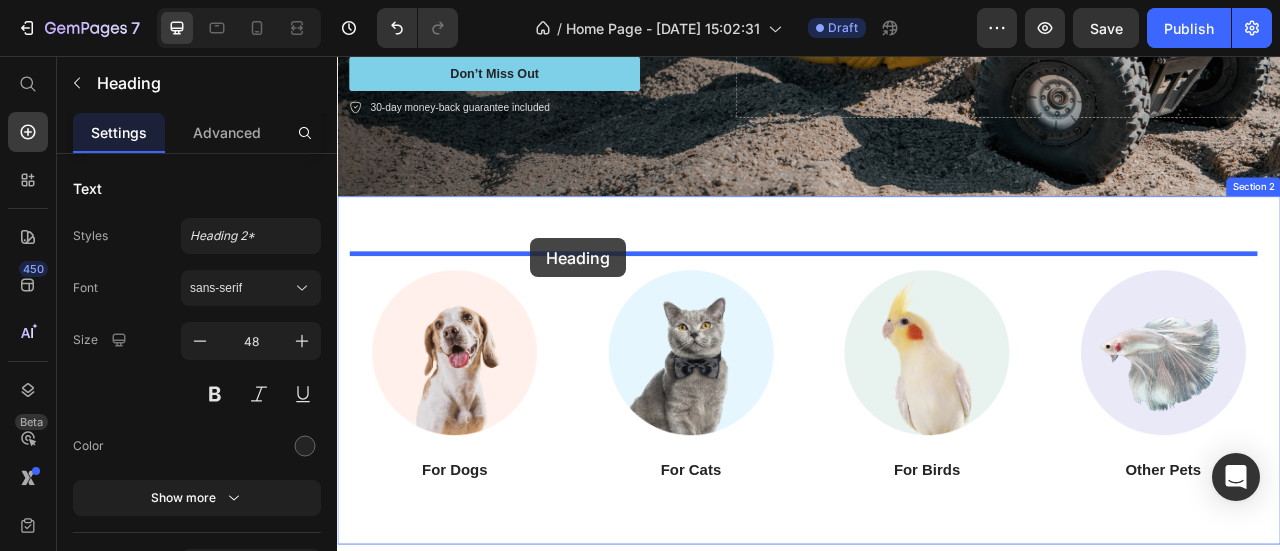 drag, startPoint x: 829, startPoint y: 498, endPoint x: 582, endPoint y: 288, distance: 324.20517 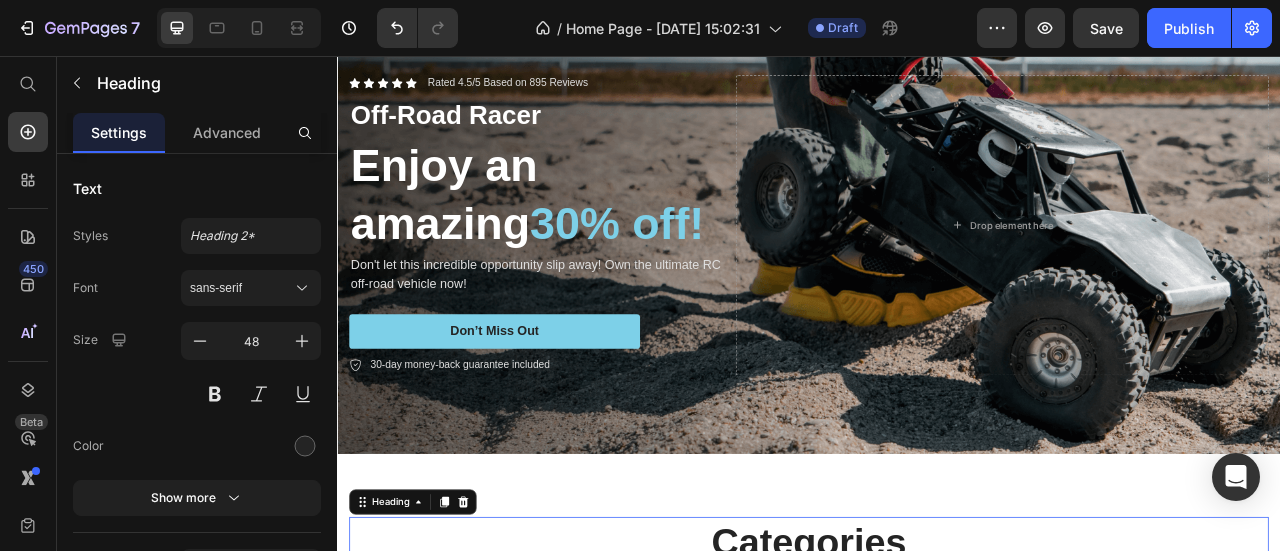 scroll, scrollTop: 0, scrollLeft: 0, axis: both 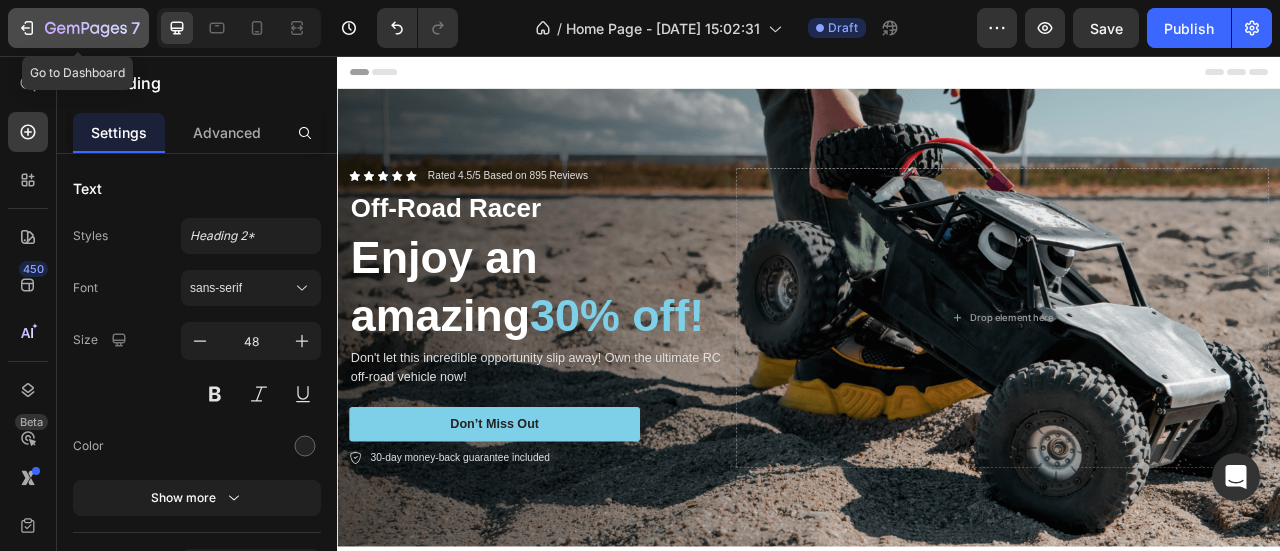 click 